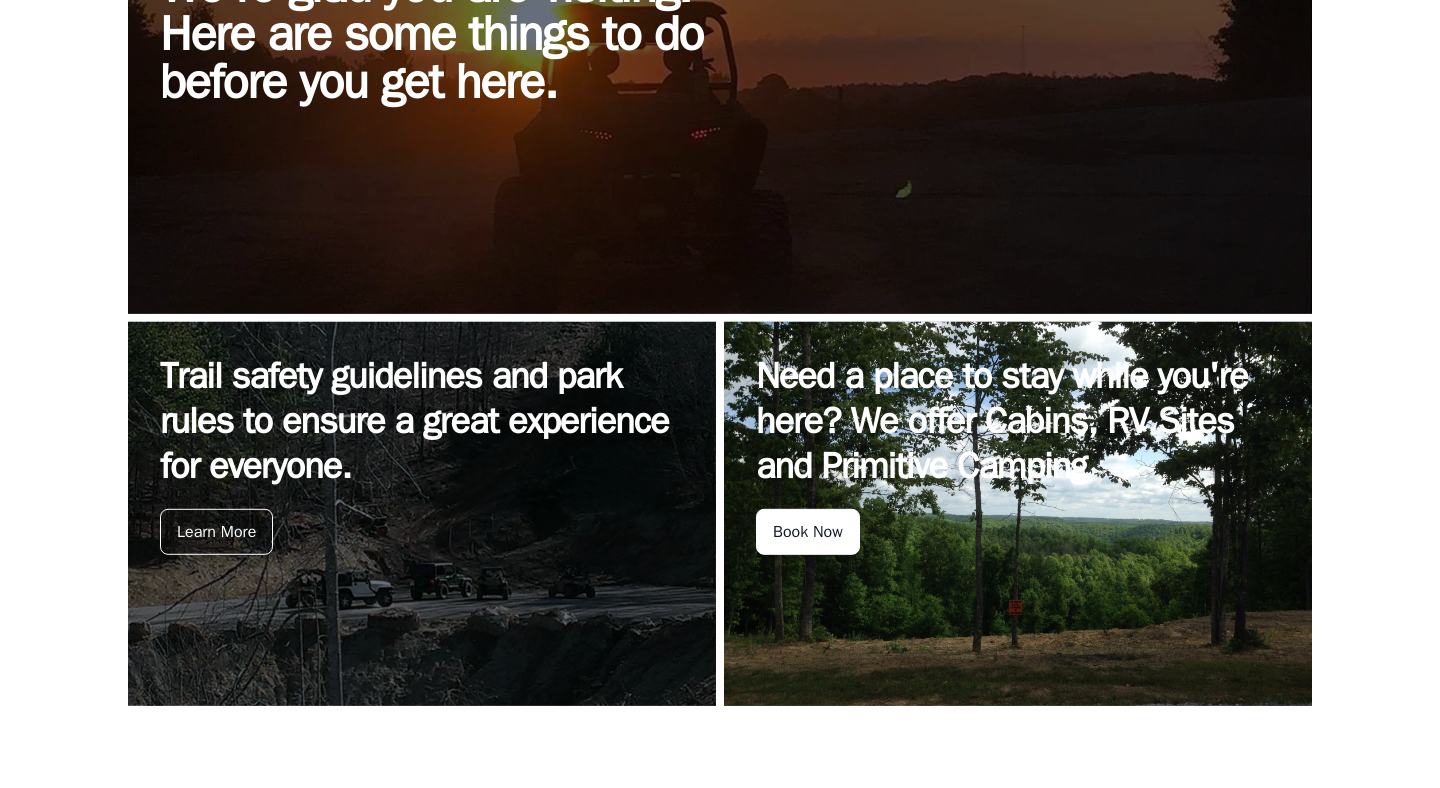 scroll, scrollTop: 634, scrollLeft: 0, axis: vertical 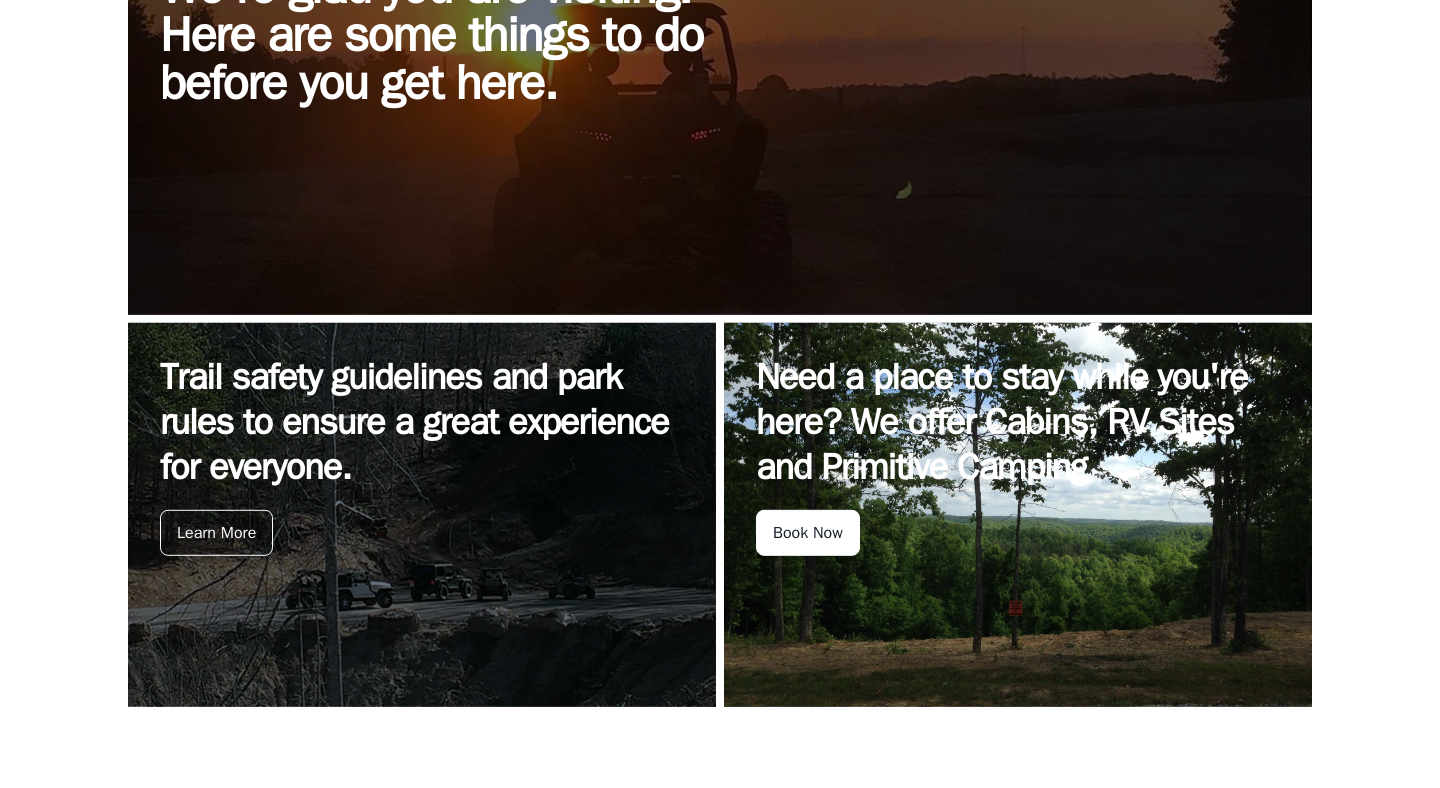 click on "Book Now" at bounding box center [808, 533] 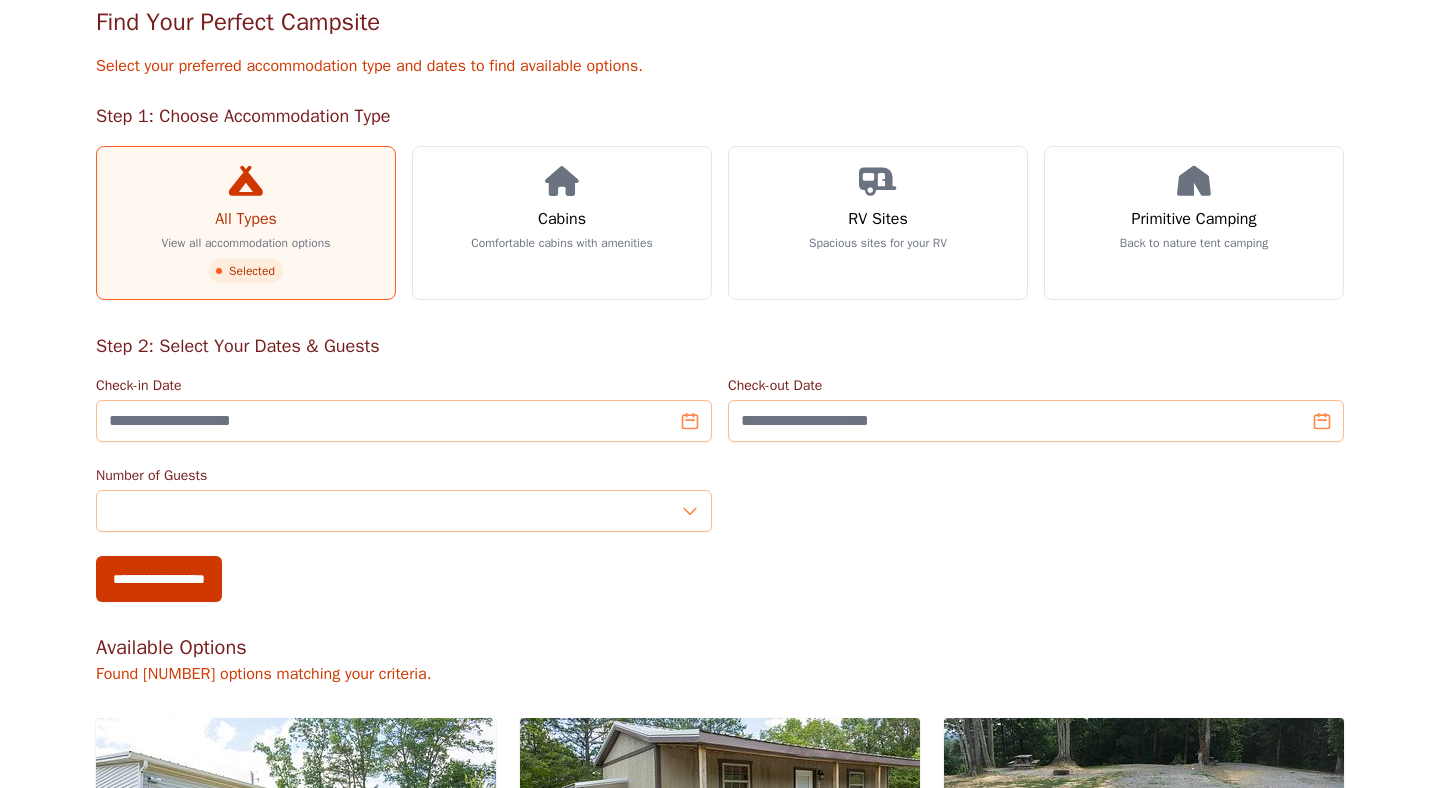 scroll, scrollTop: 184, scrollLeft: 0, axis: vertical 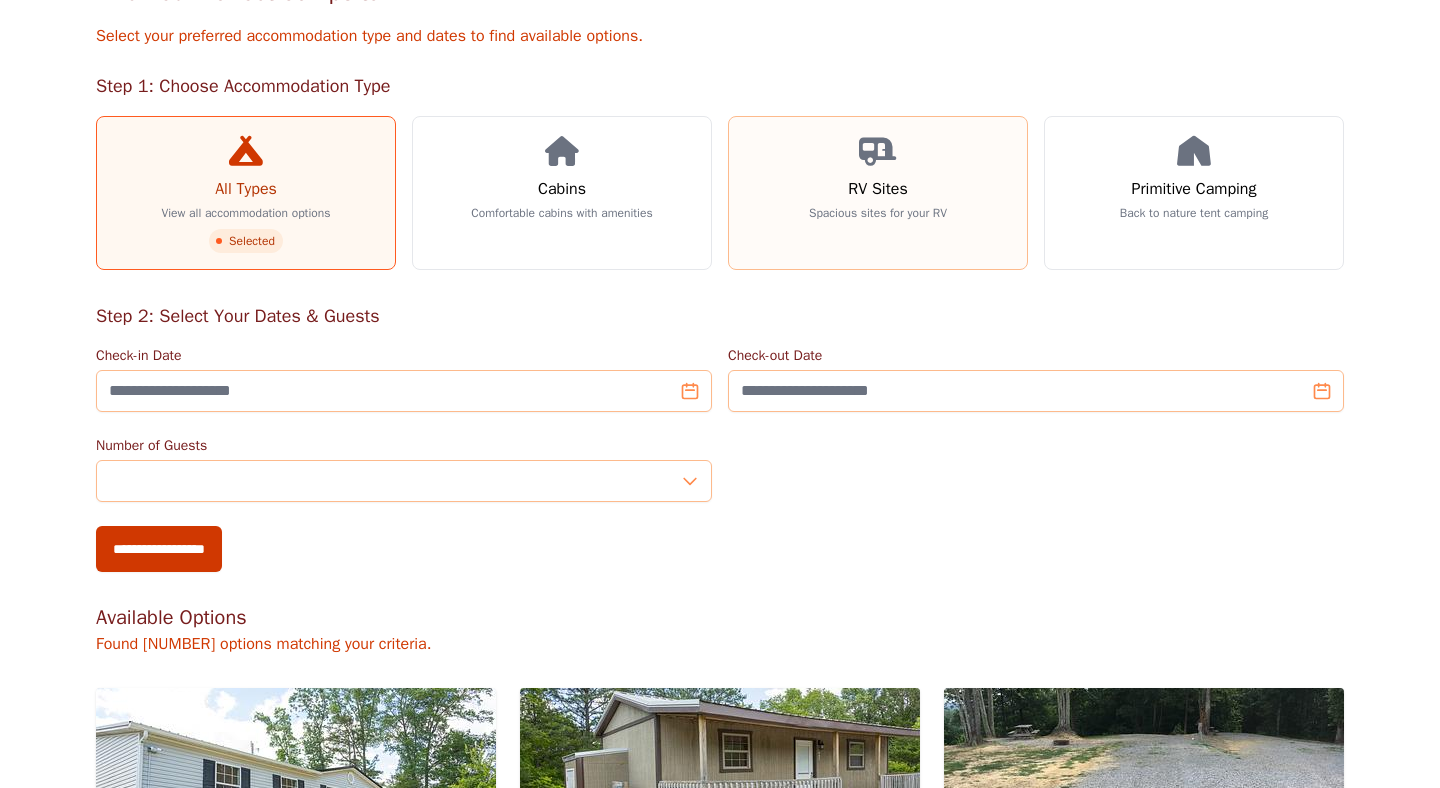 click on "RV Sites
Spacious sites for your RV" at bounding box center (878, 193) 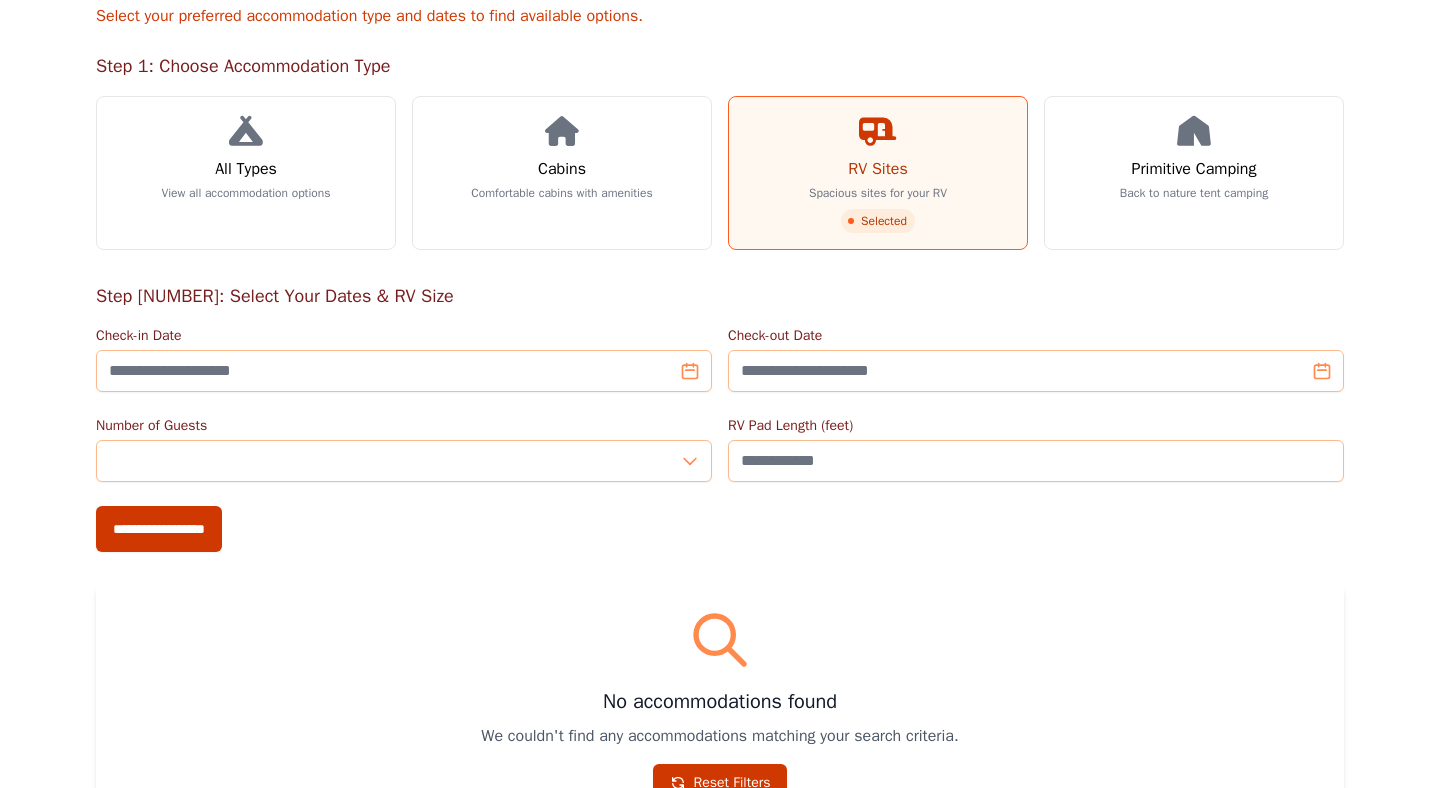 scroll, scrollTop: 386, scrollLeft: 0, axis: vertical 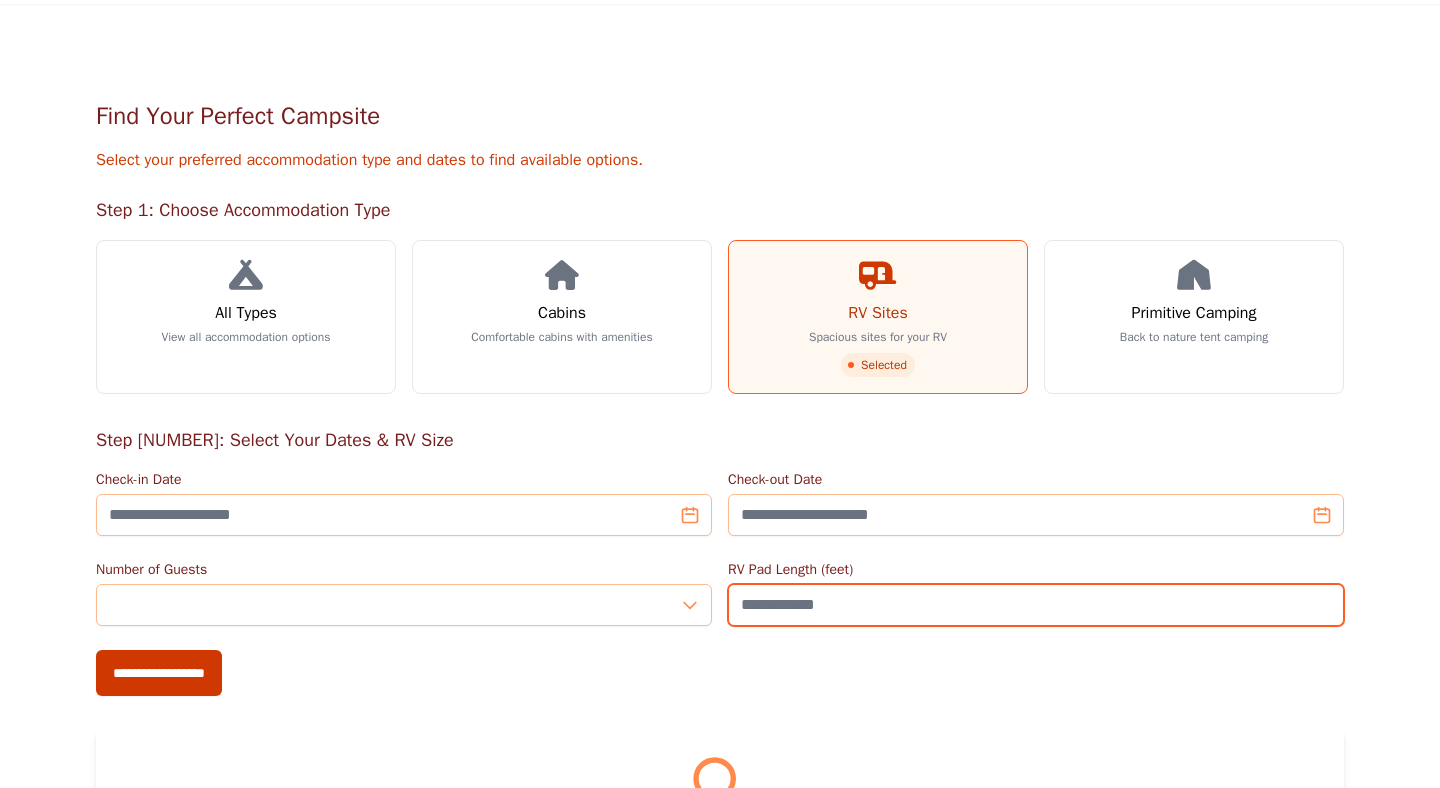 click on "RV Pad Length (feet)" at bounding box center (1036, 605) 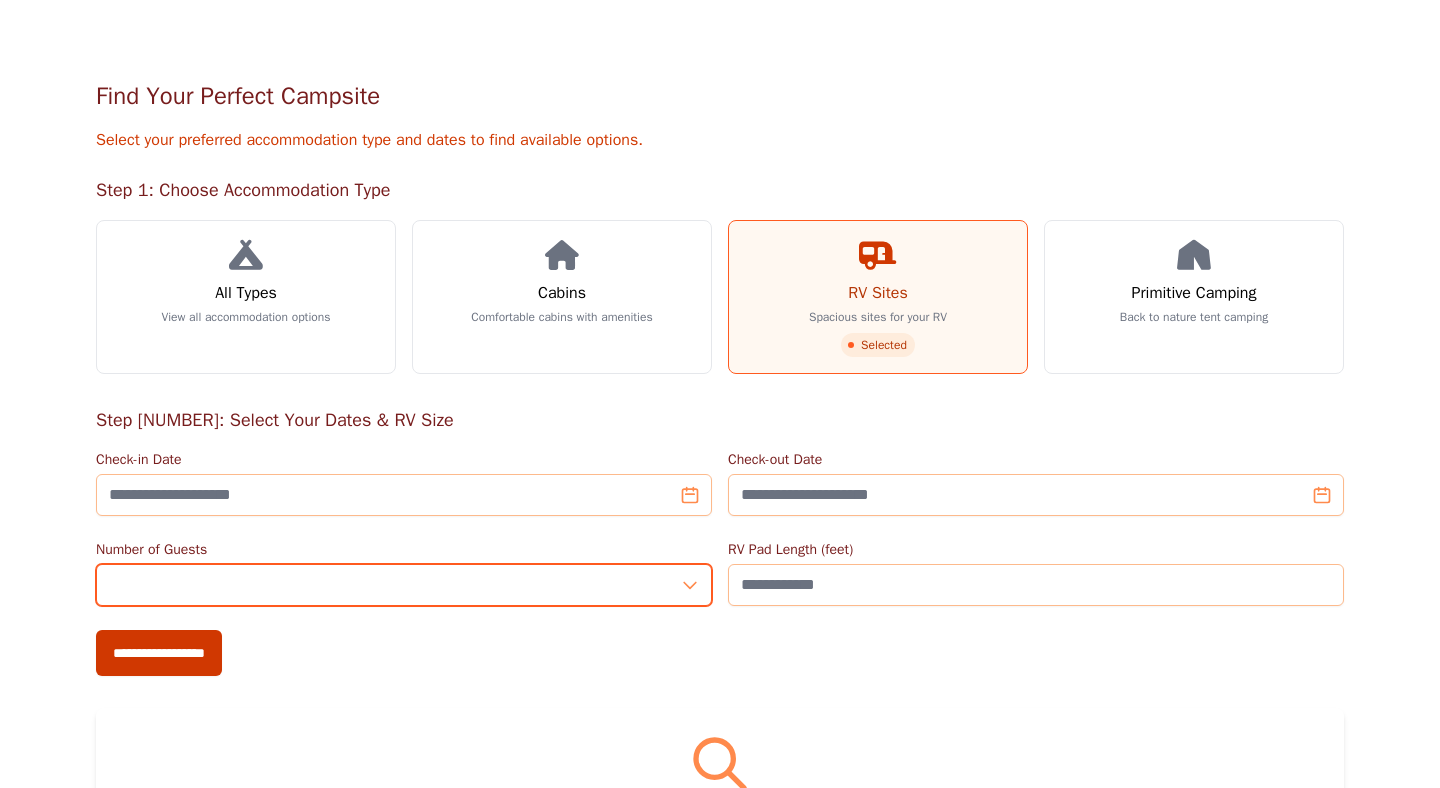 click on "*" at bounding box center [404, 585] 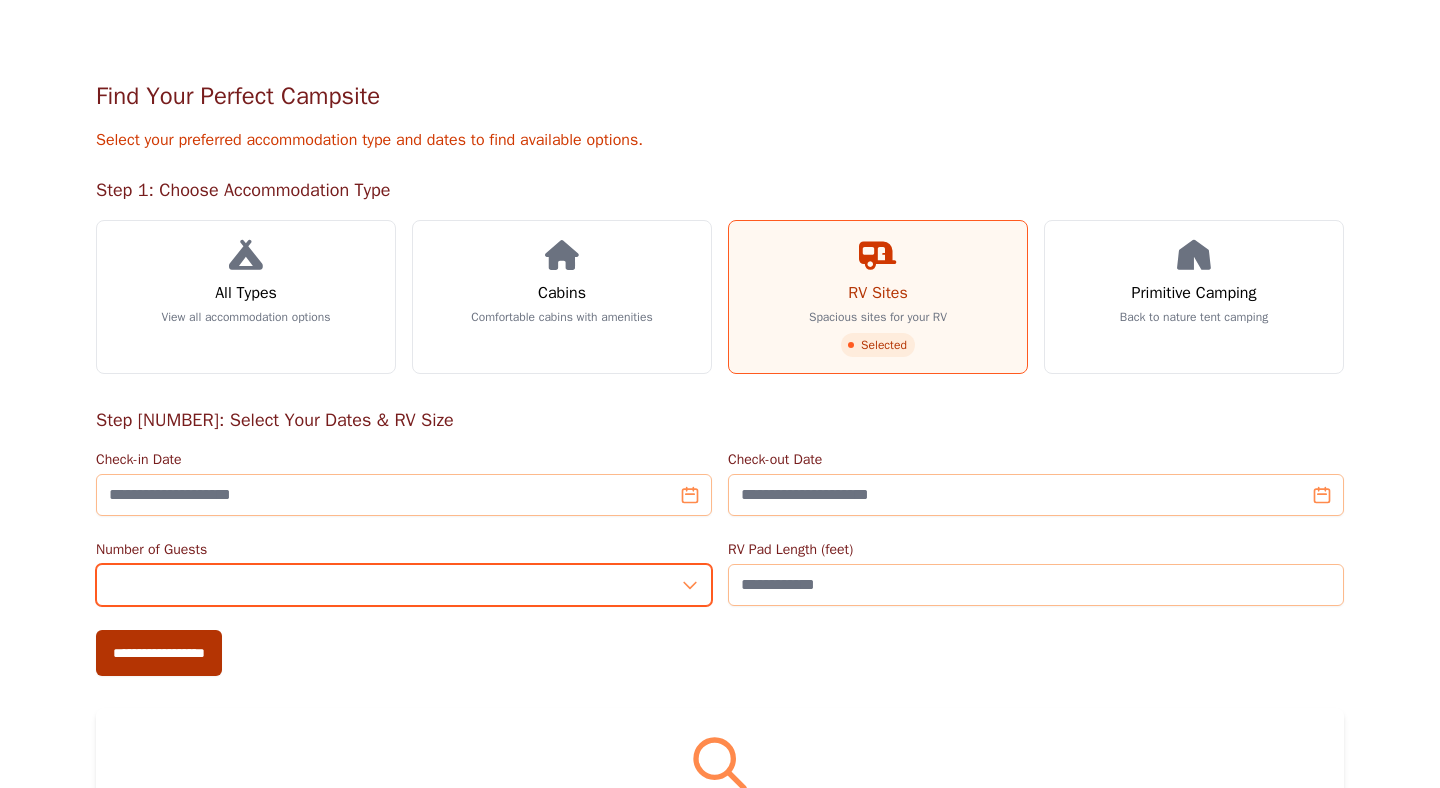 type on "*" 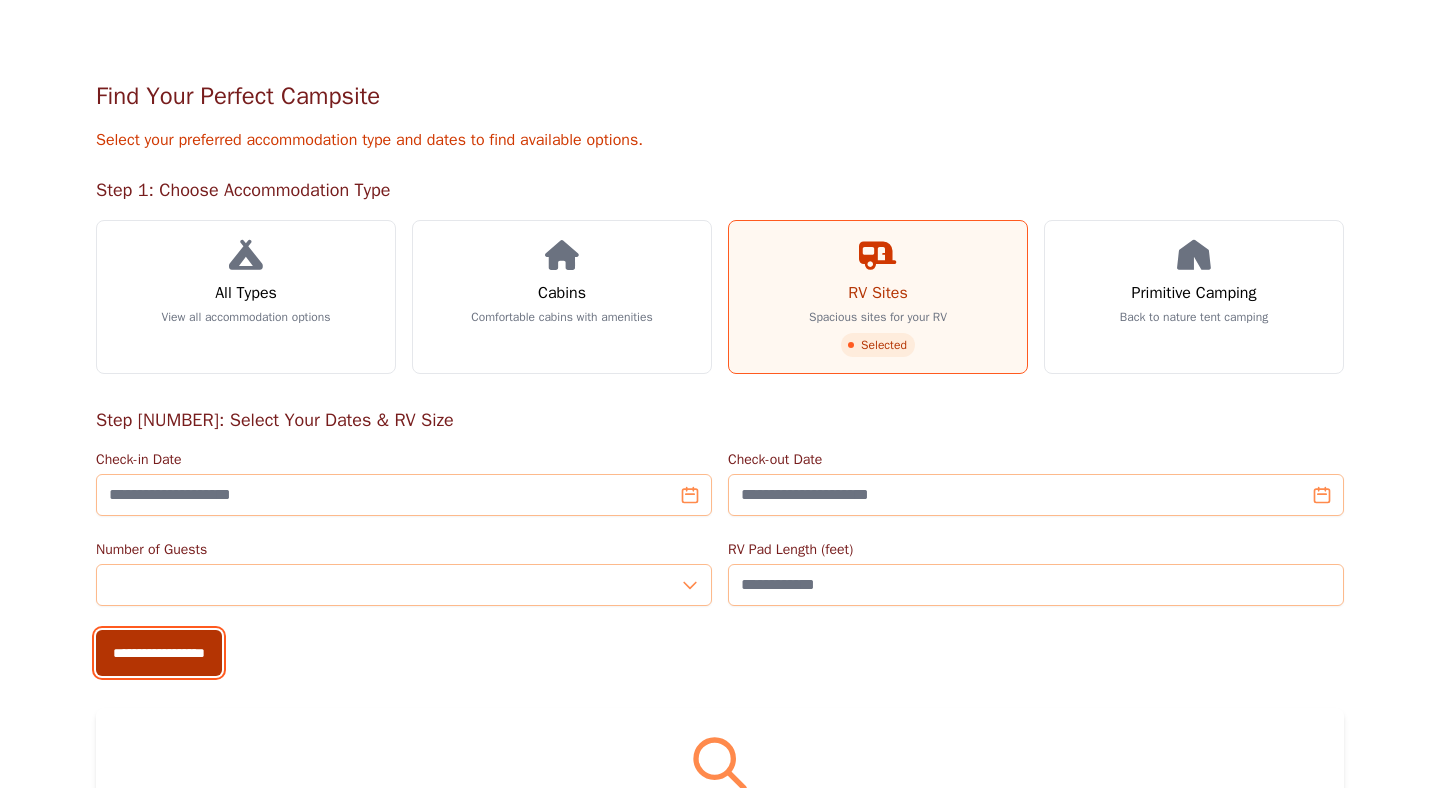 click on "**********" at bounding box center (159, 653) 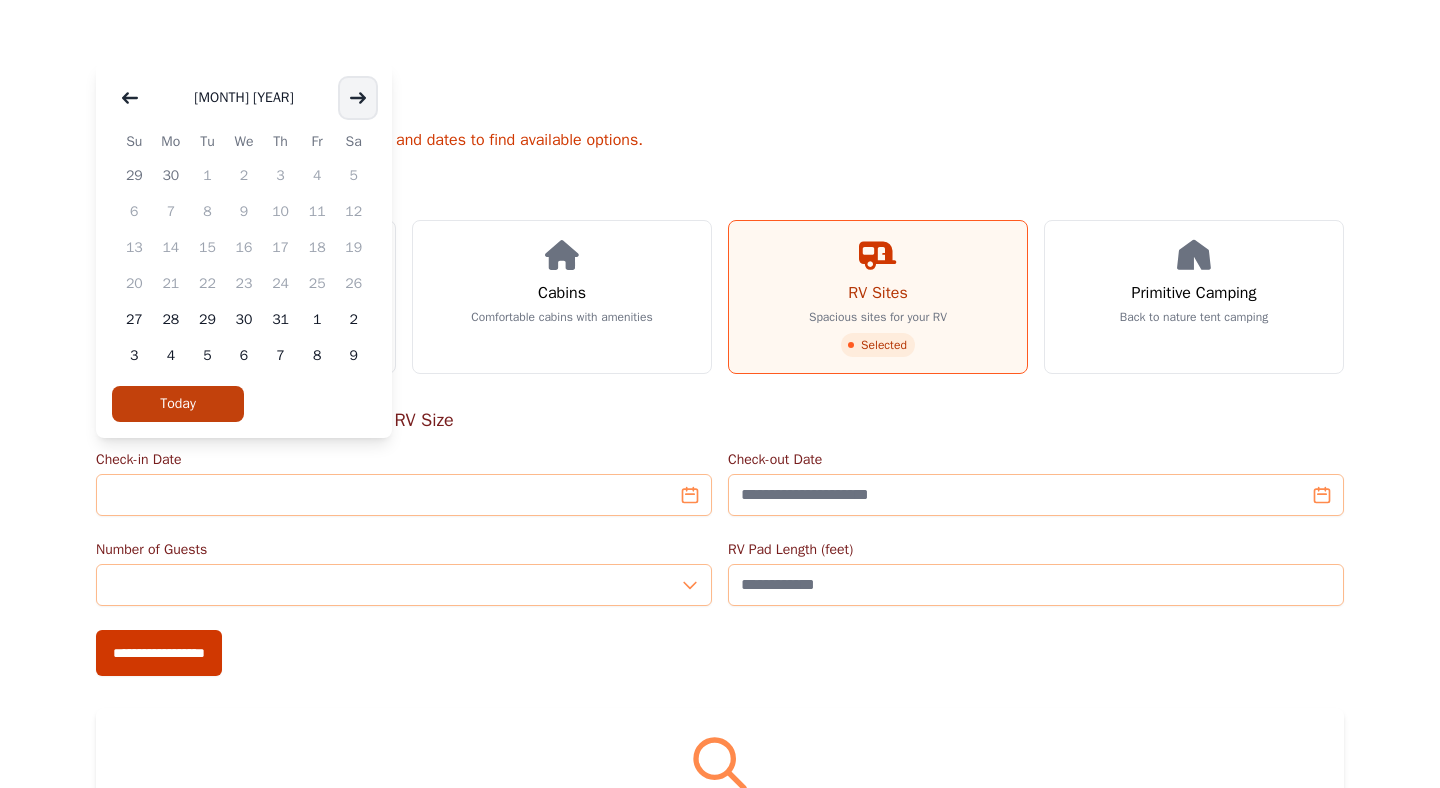click 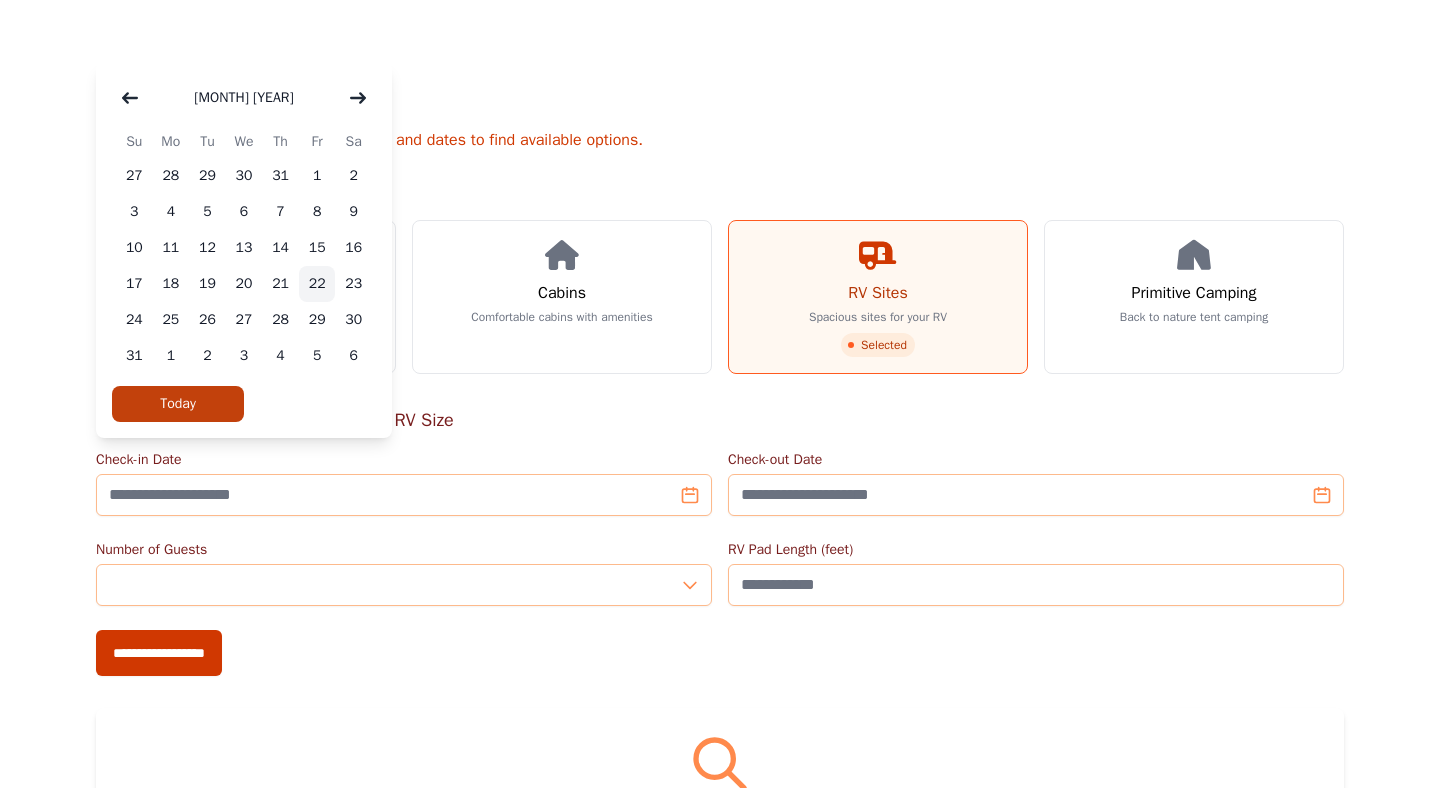click on "22" at bounding box center [317, 284] 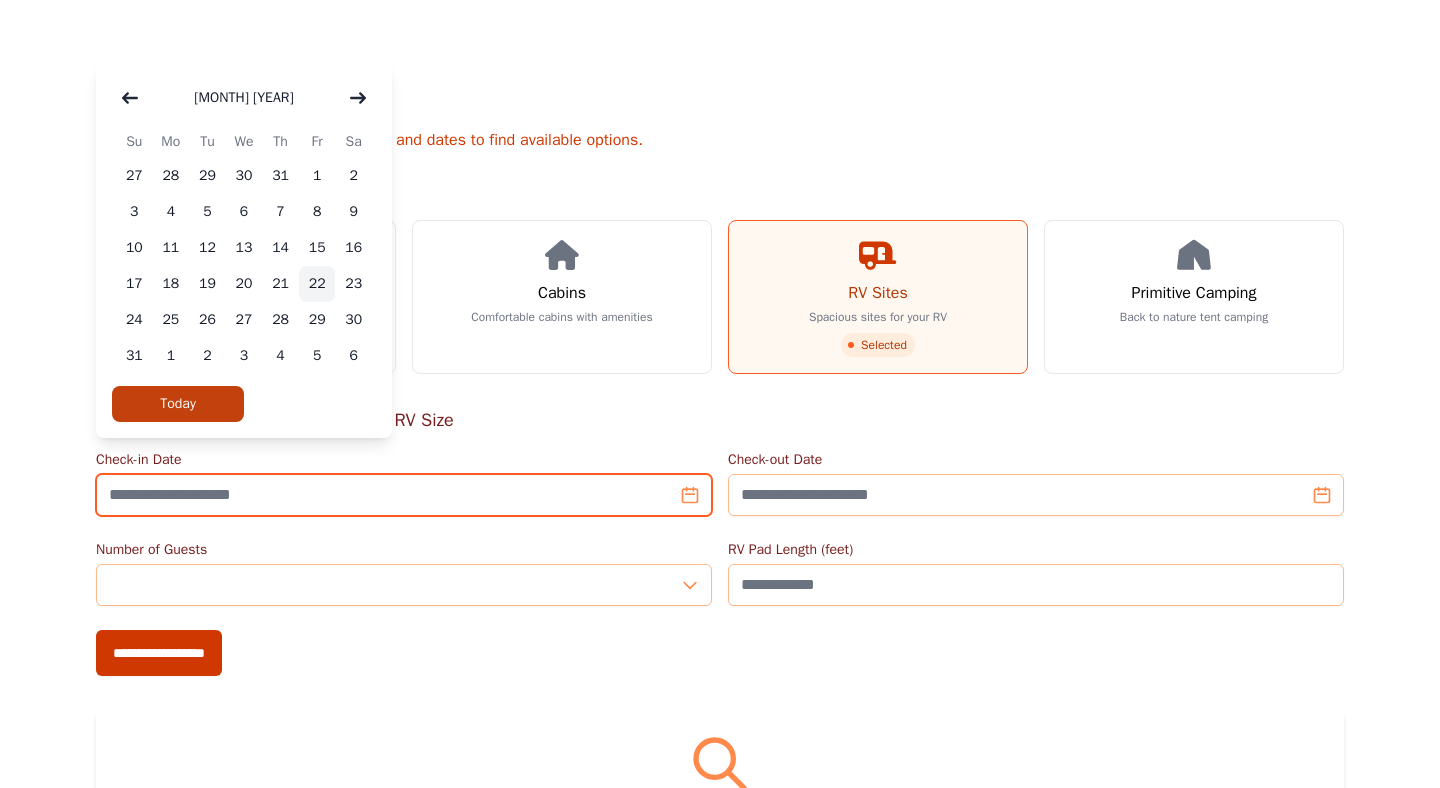 type on "**********" 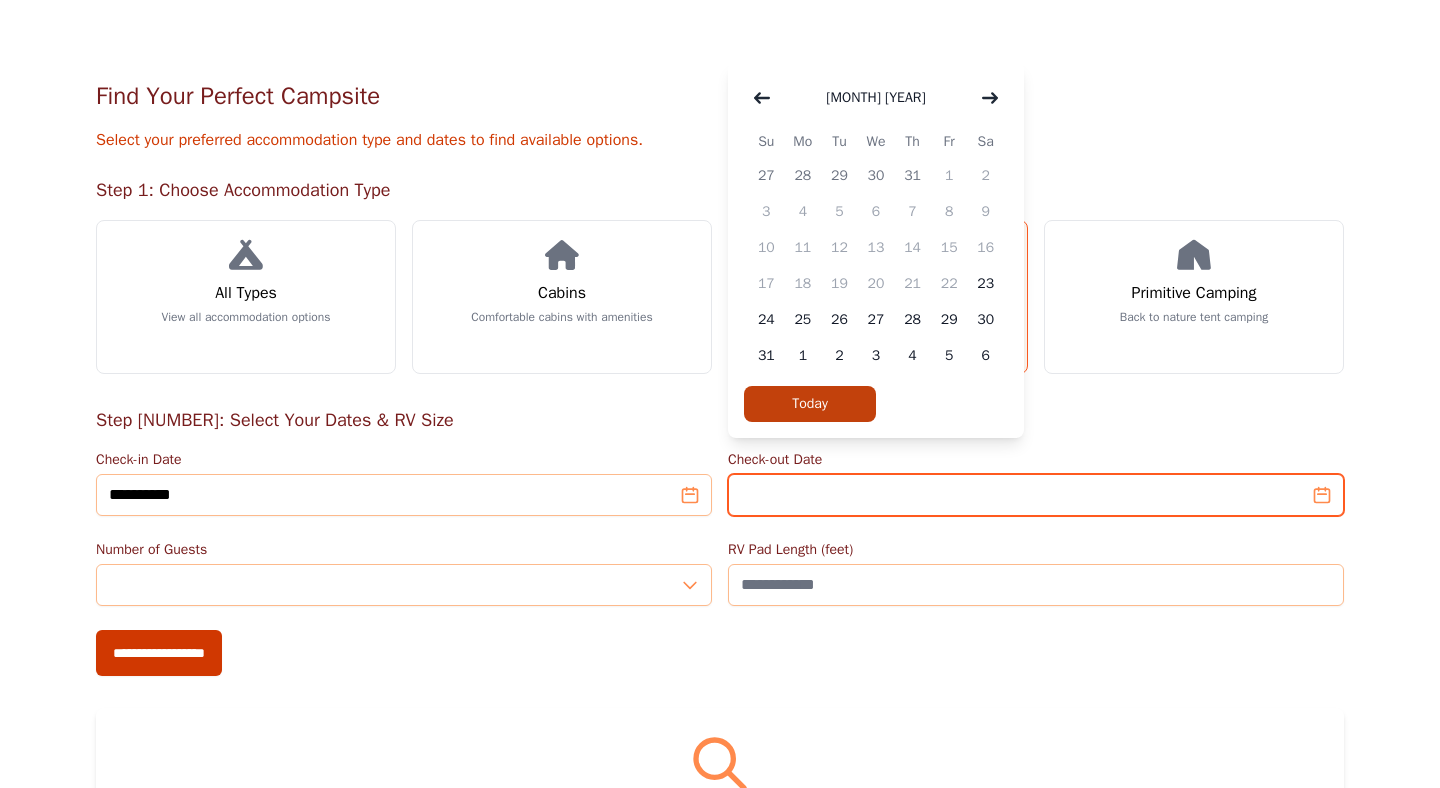 click on "Check-out Date" at bounding box center [1036, 495] 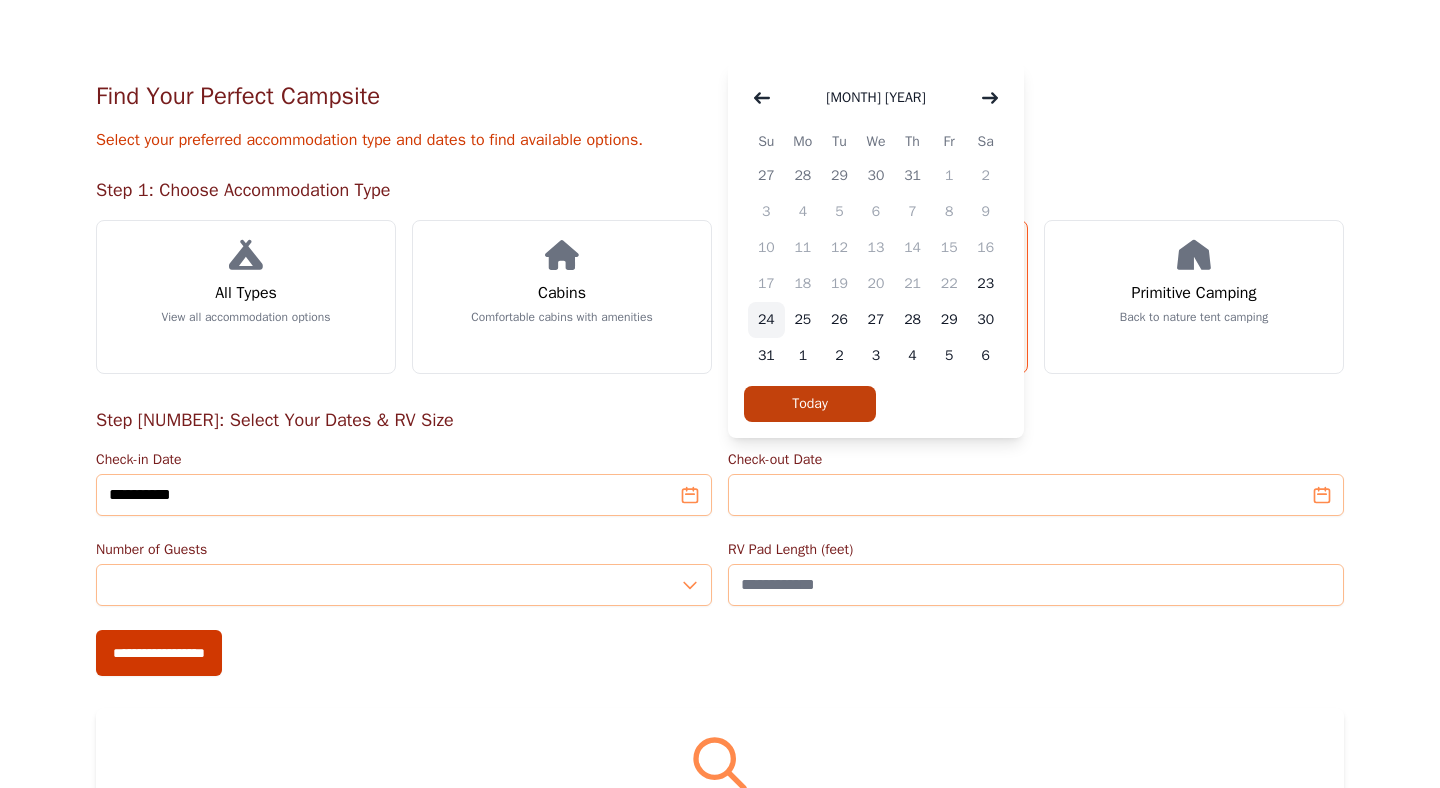 click on "24" at bounding box center [766, 320] 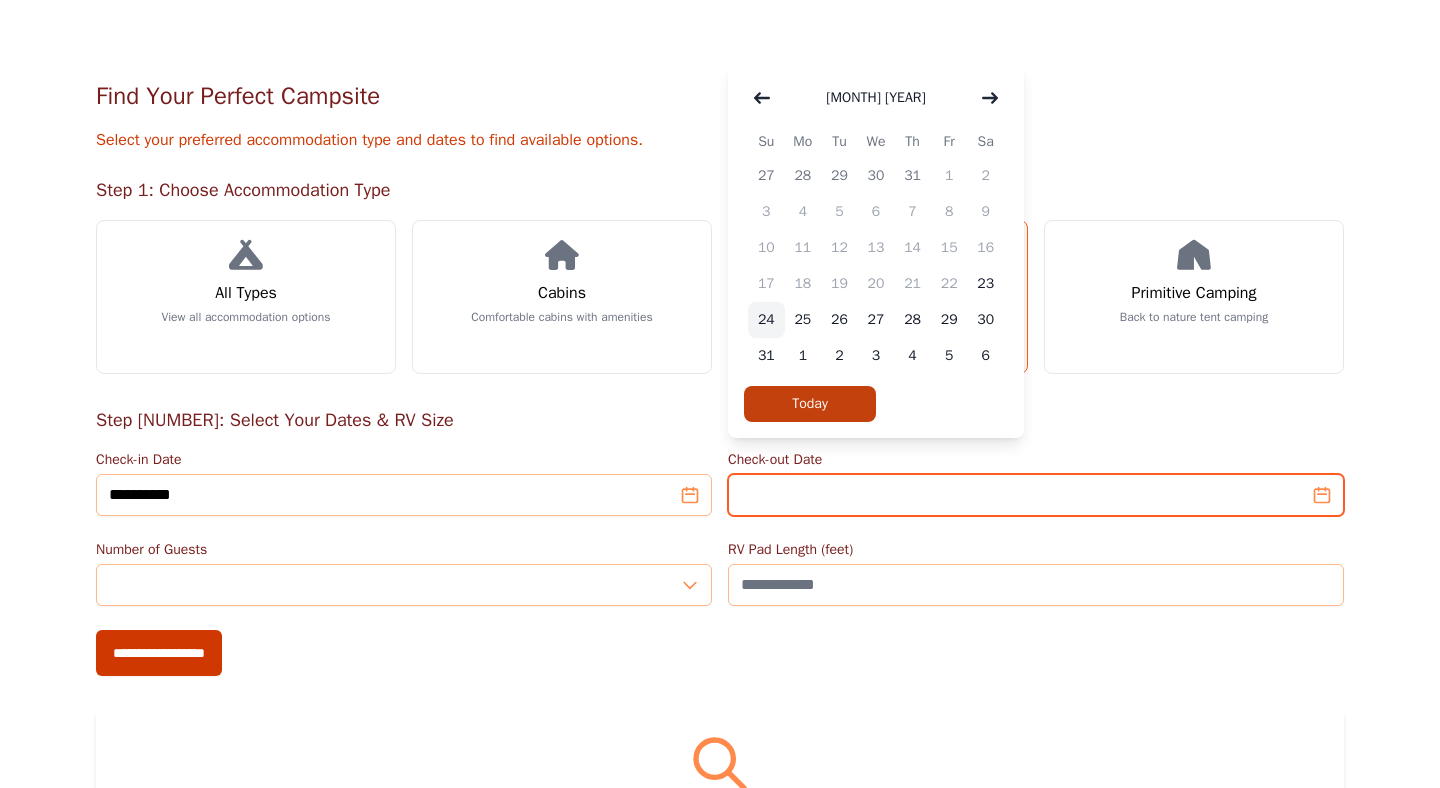 type on "**********" 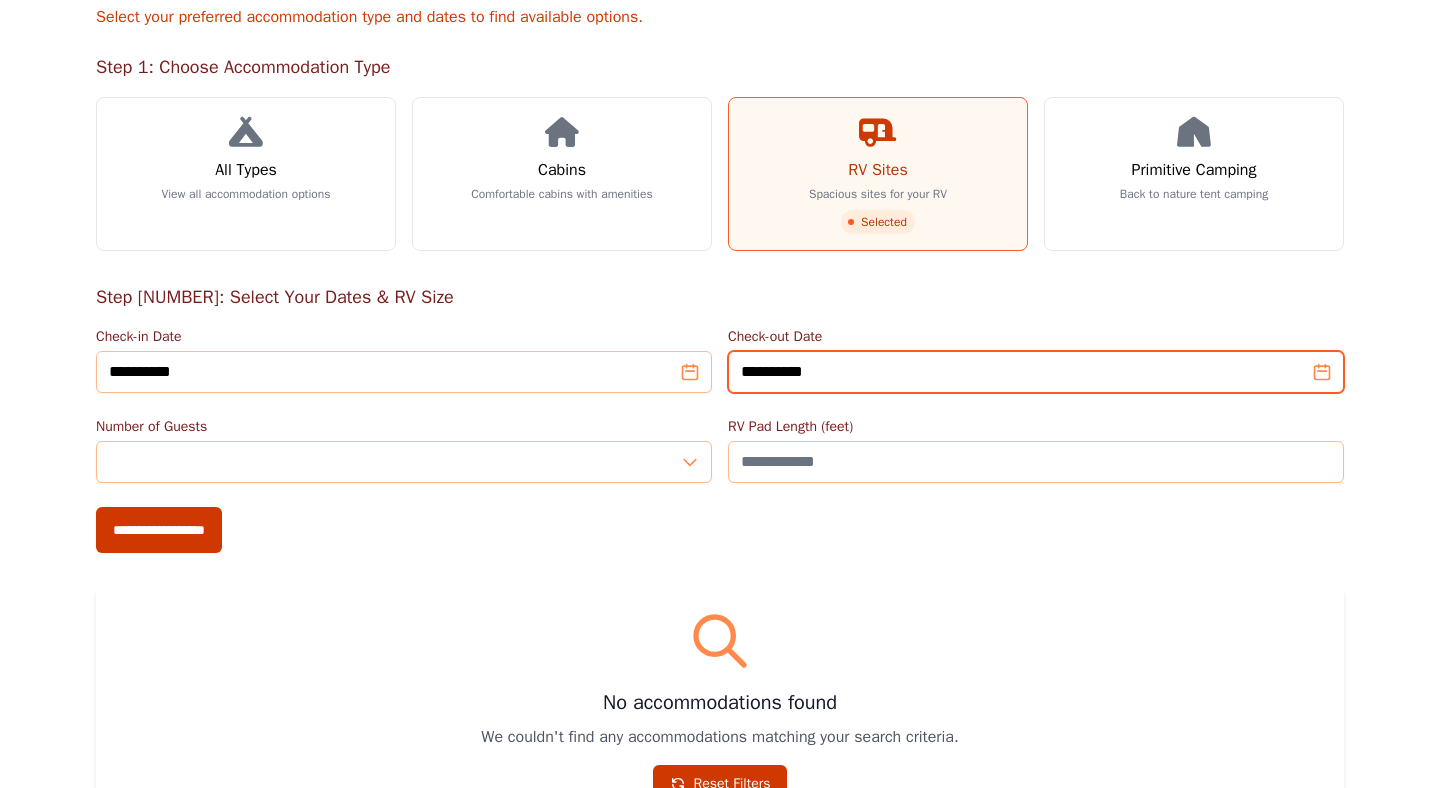 scroll, scrollTop: 259, scrollLeft: 0, axis: vertical 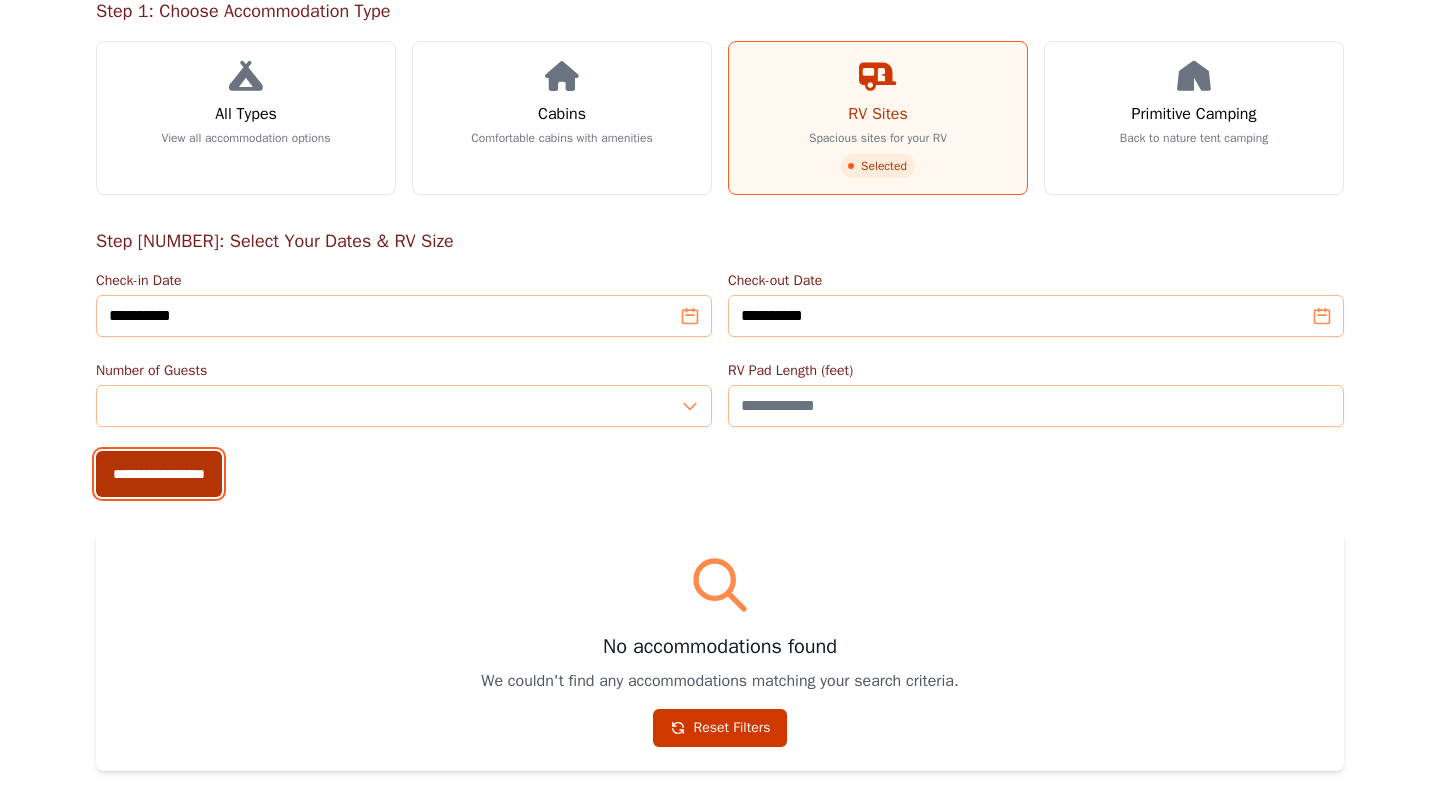 click on "**********" at bounding box center [159, 474] 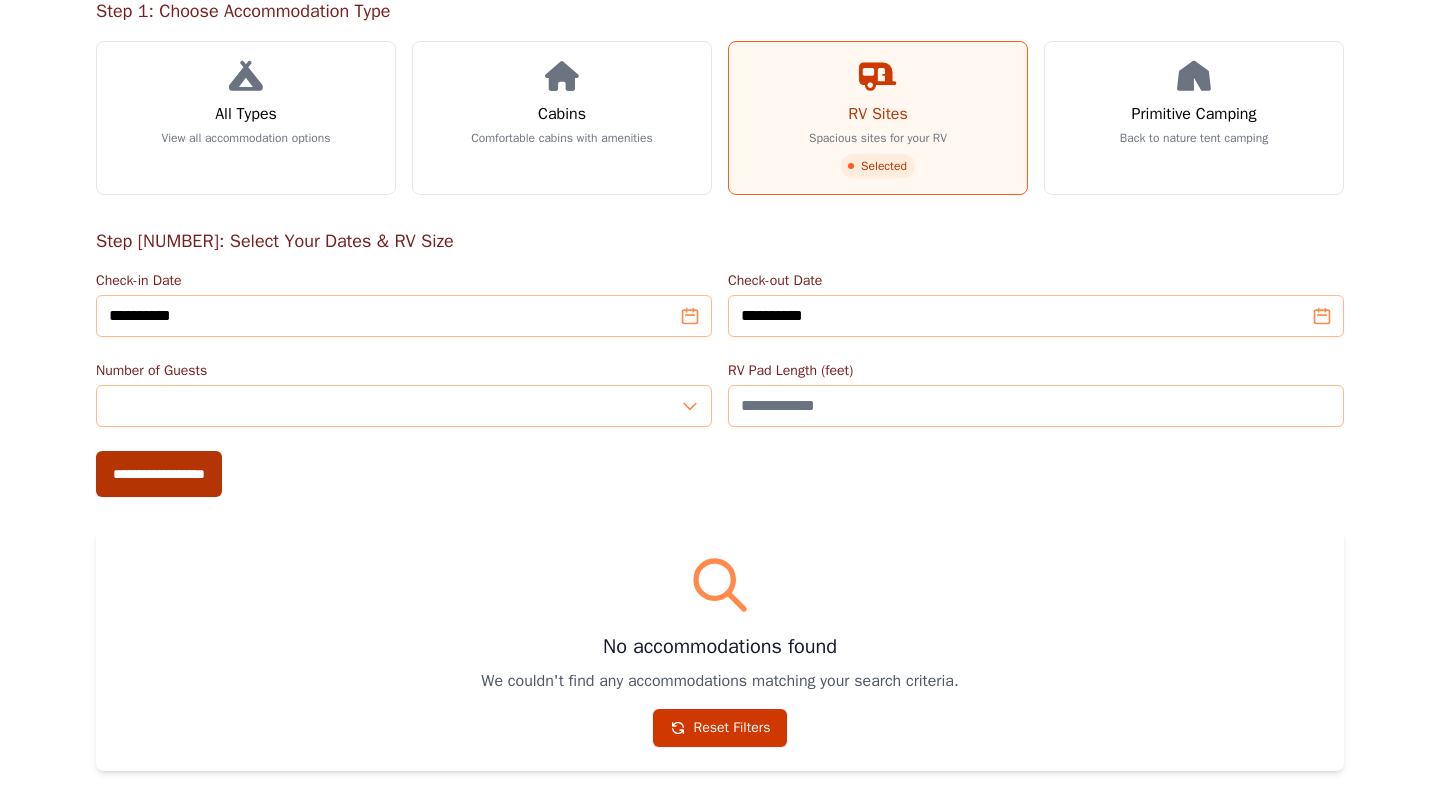type on "**********" 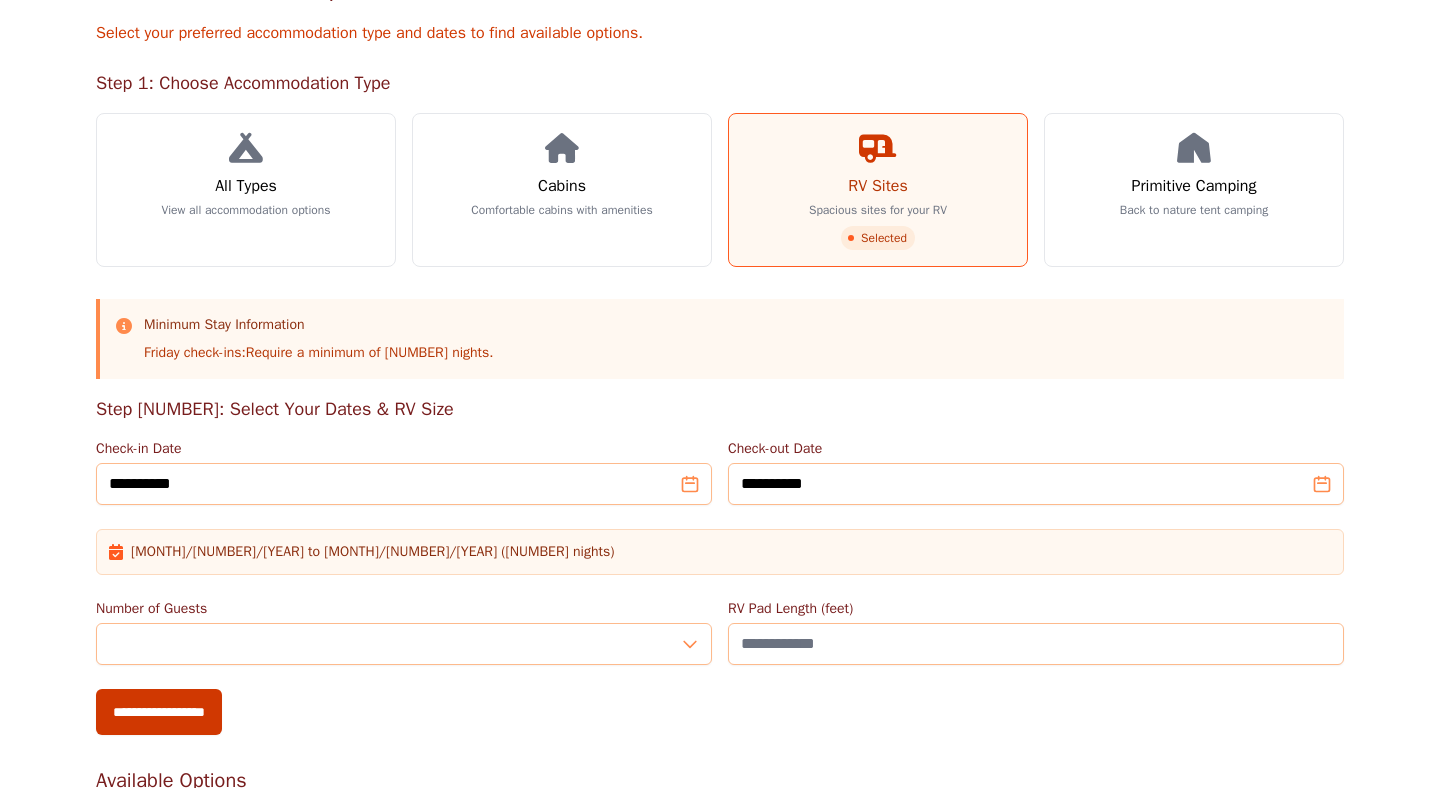 scroll, scrollTop: 0, scrollLeft: 0, axis: both 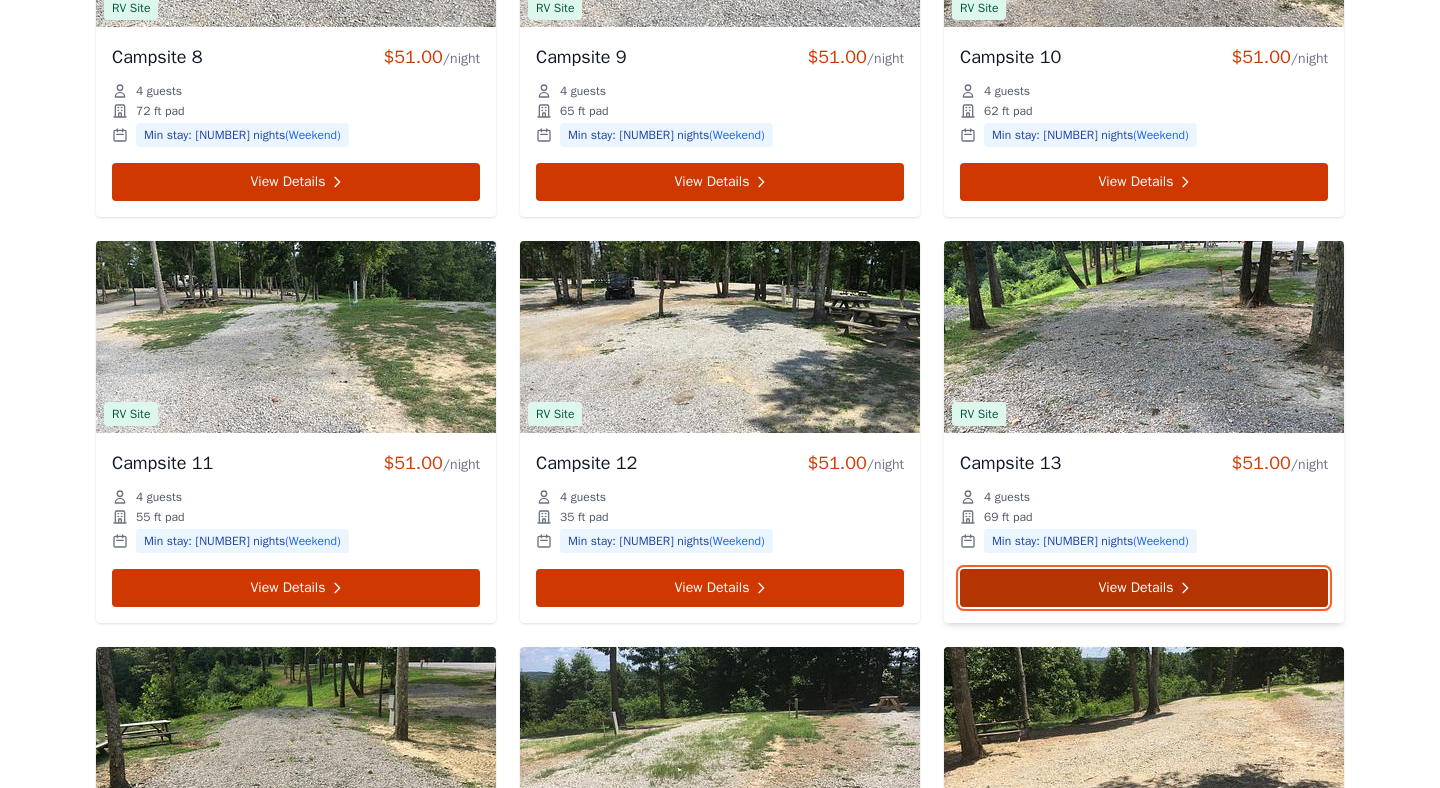 click on "View Details" at bounding box center [1144, 588] 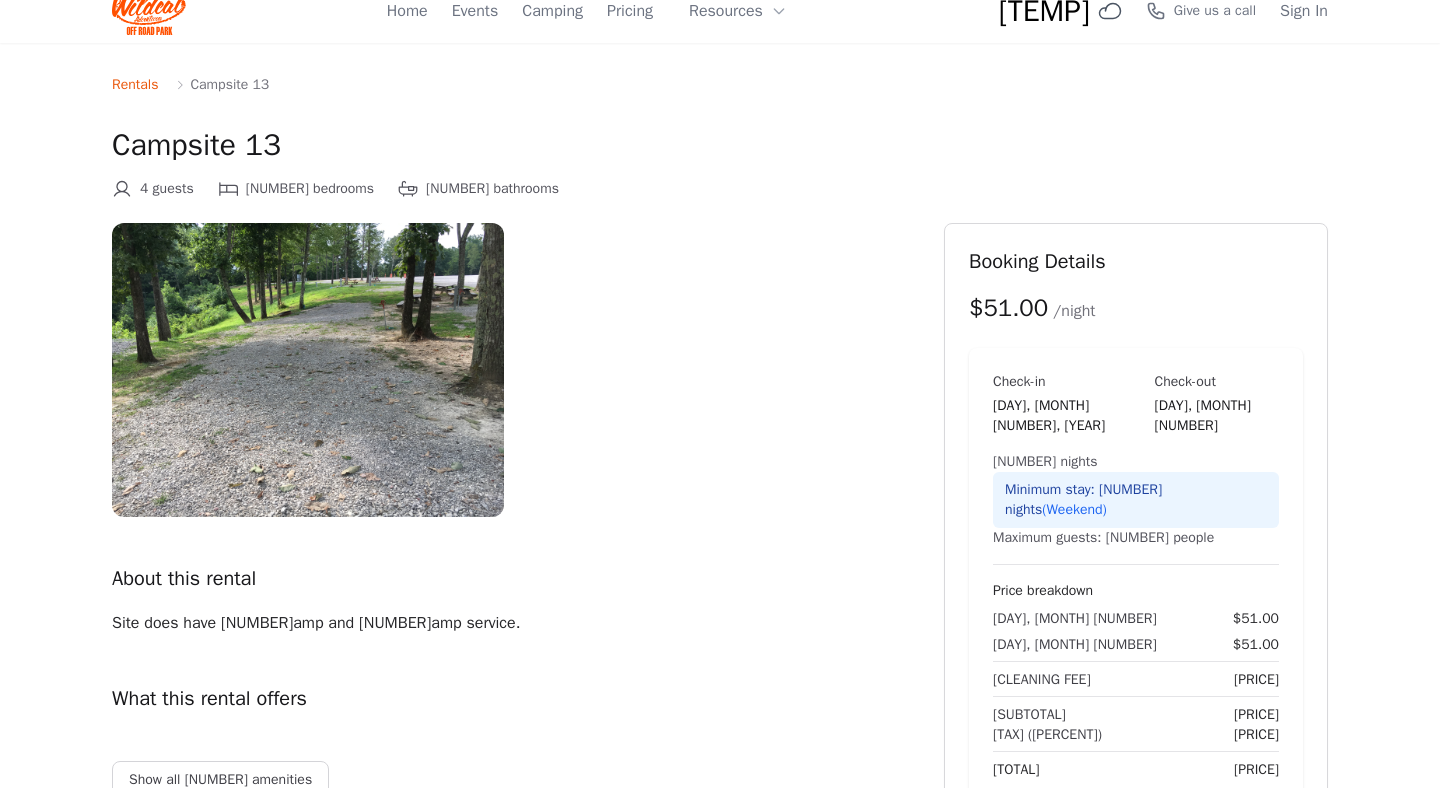 scroll, scrollTop: 0, scrollLeft: 0, axis: both 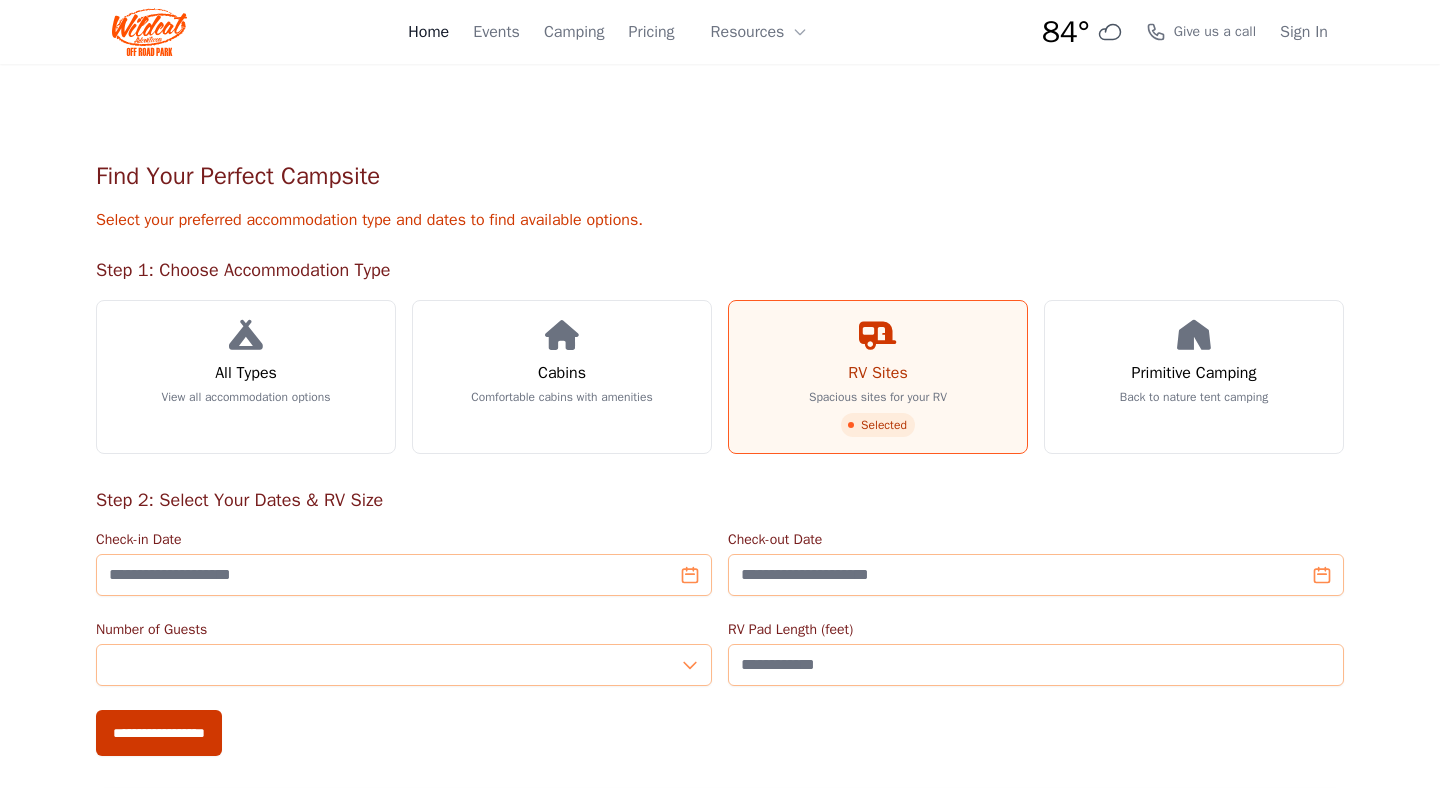 click on "Home" at bounding box center (428, 32) 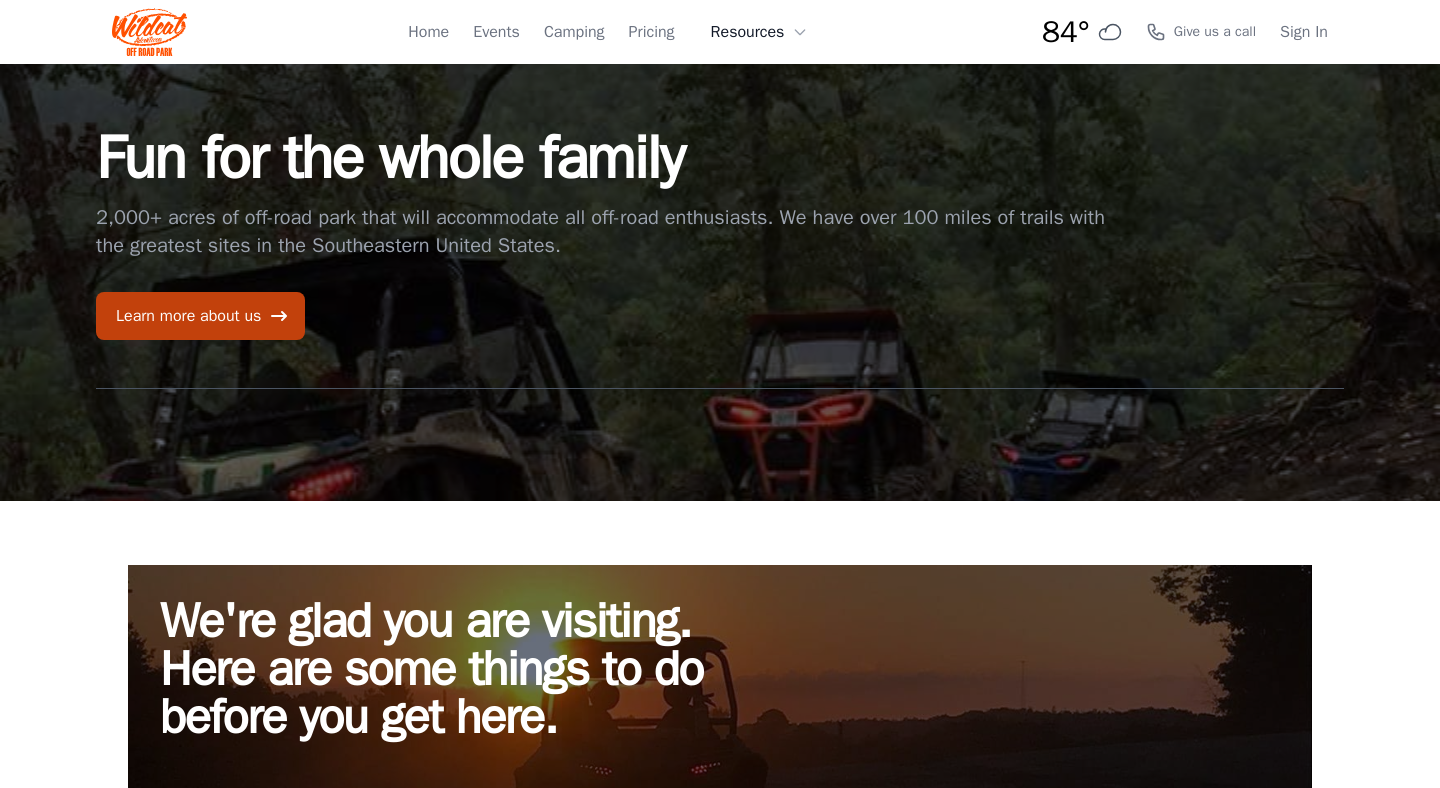 click 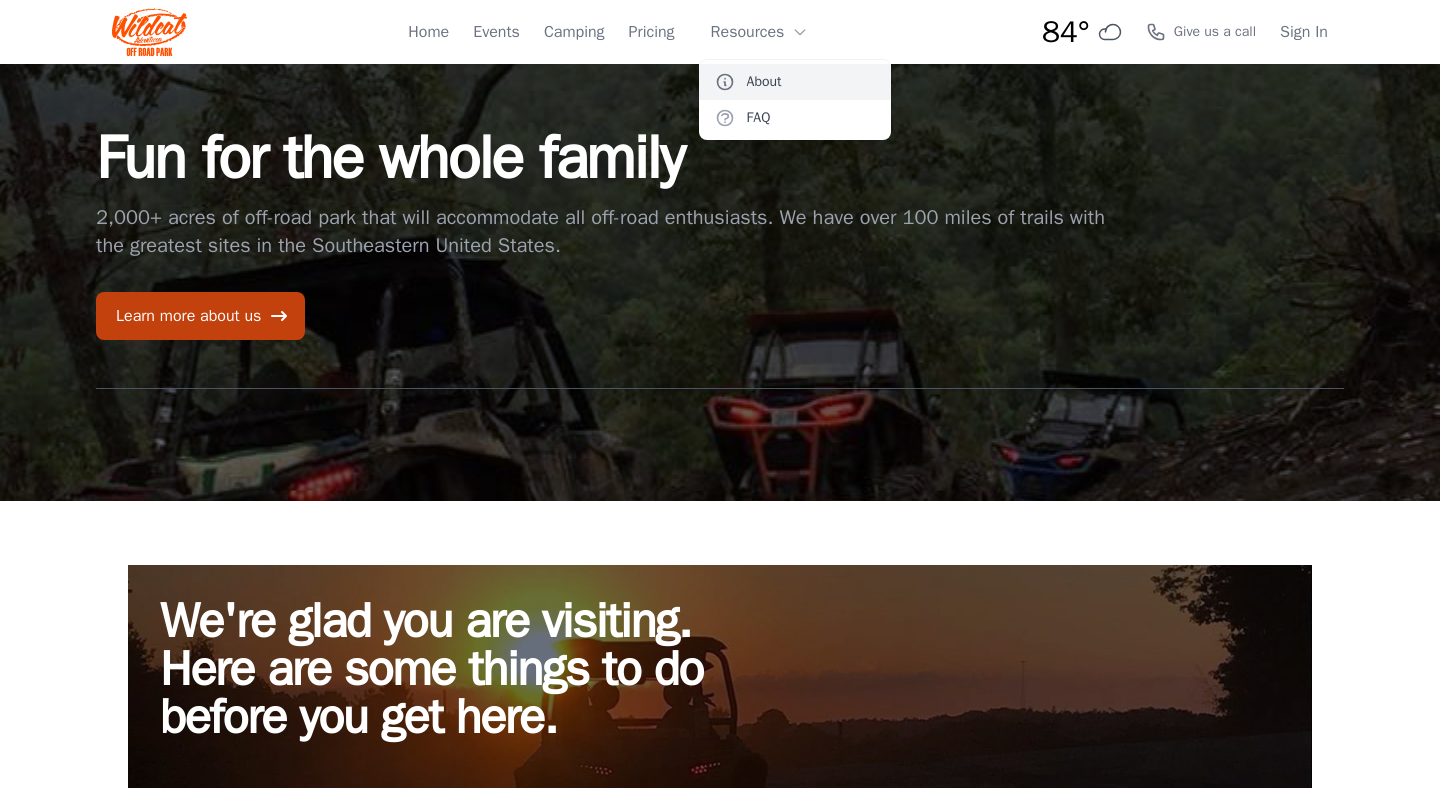 click on "About" at bounding box center [795, 82] 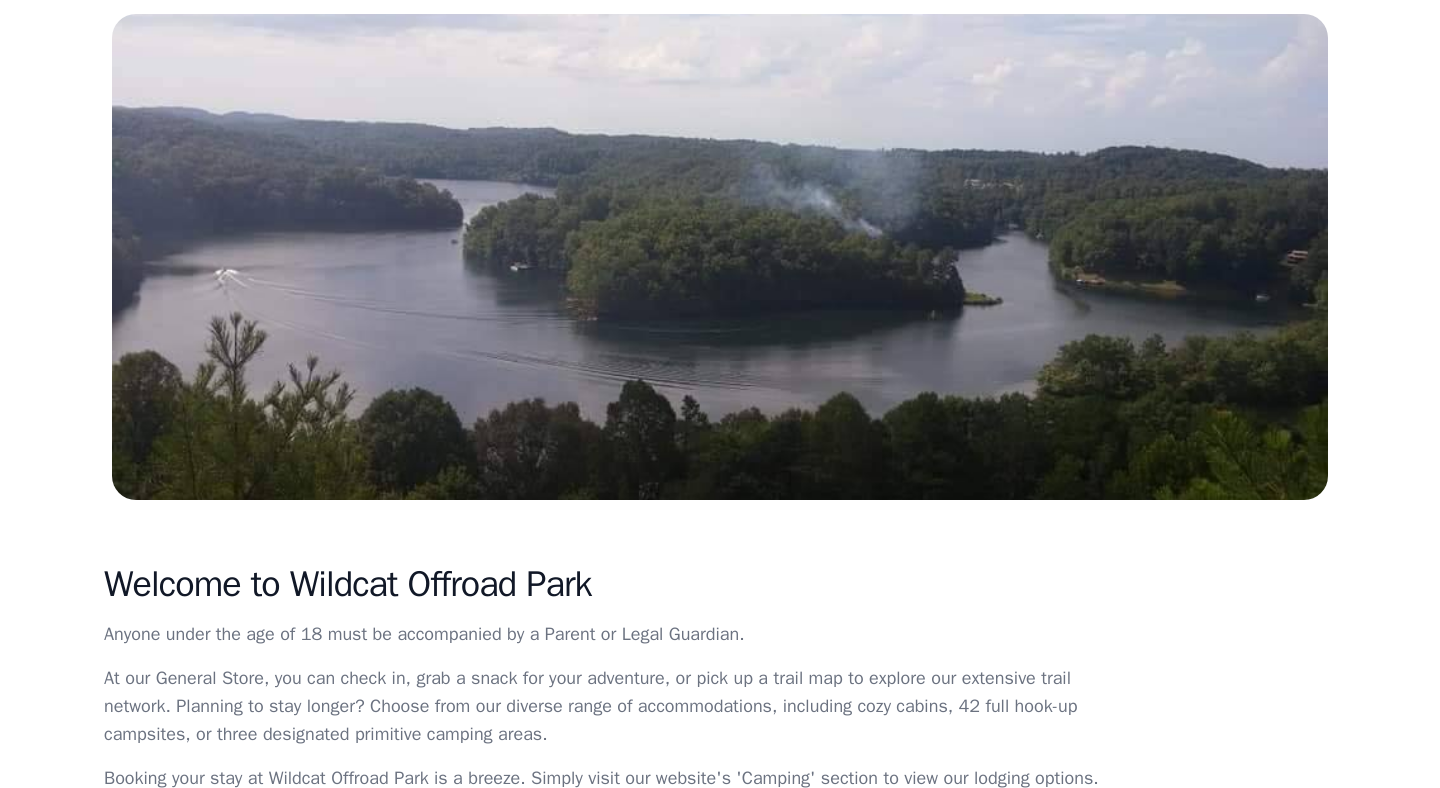 scroll, scrollTop: 0, scrollLeft: 0, axis: both 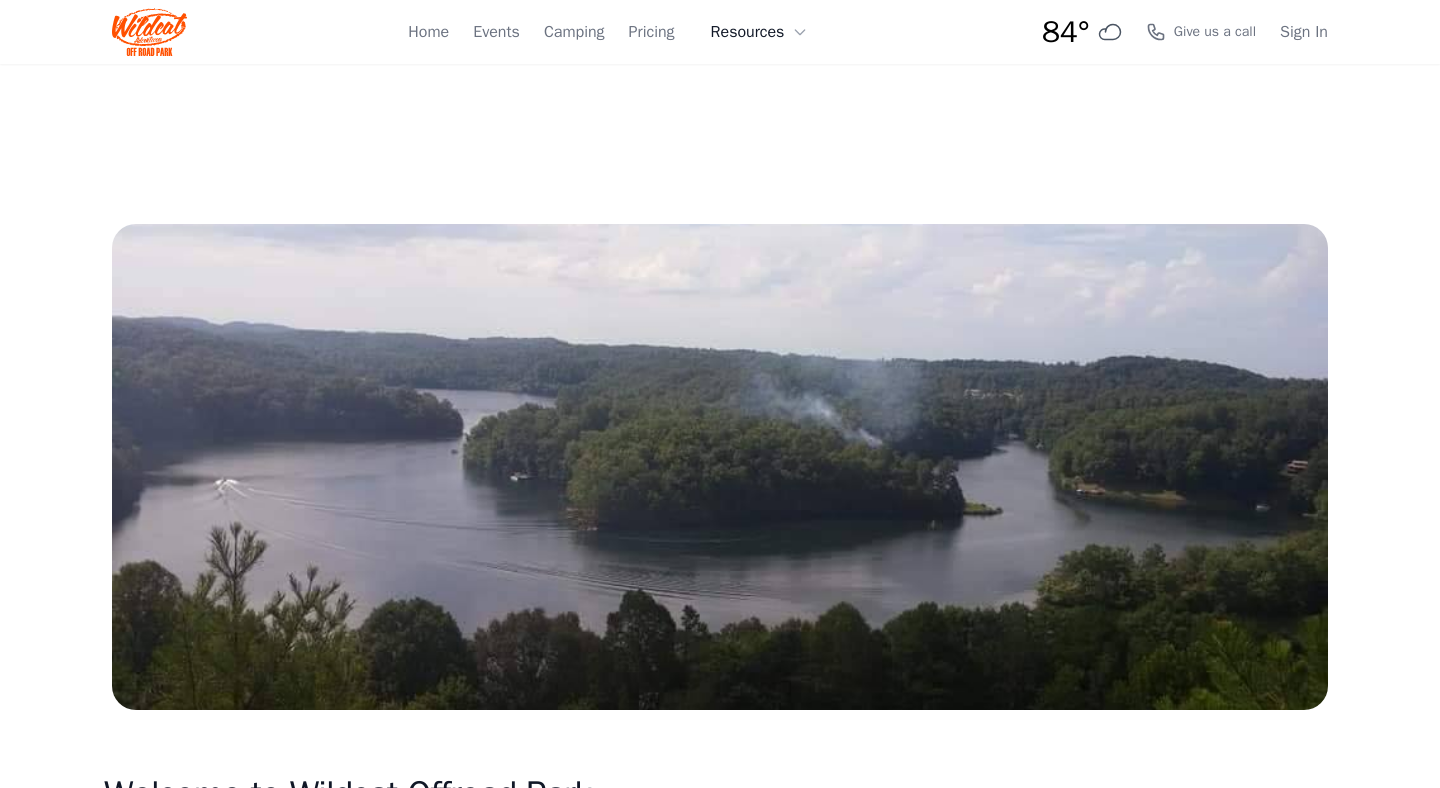 click 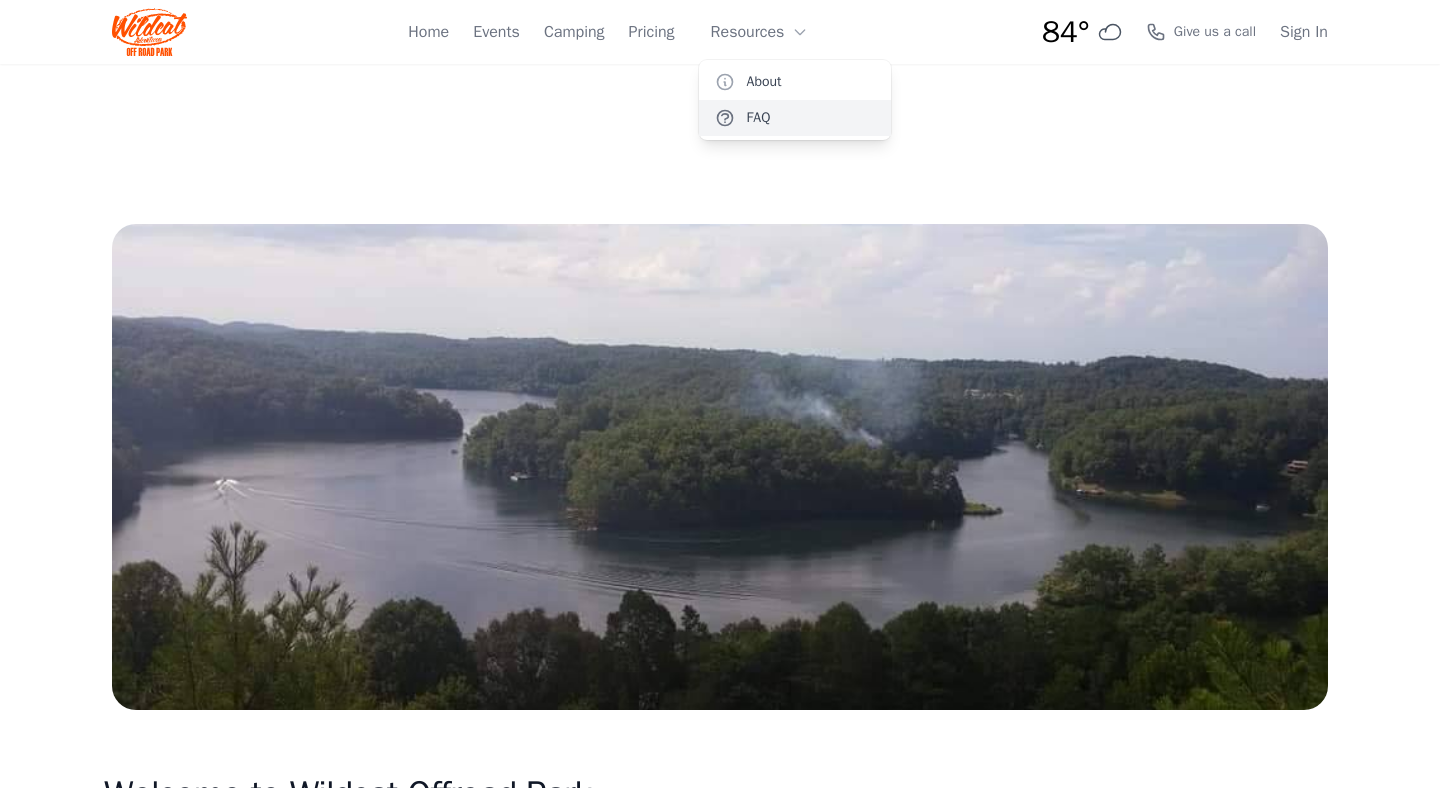 click on "FAQ" at bounding box center (795, 118) 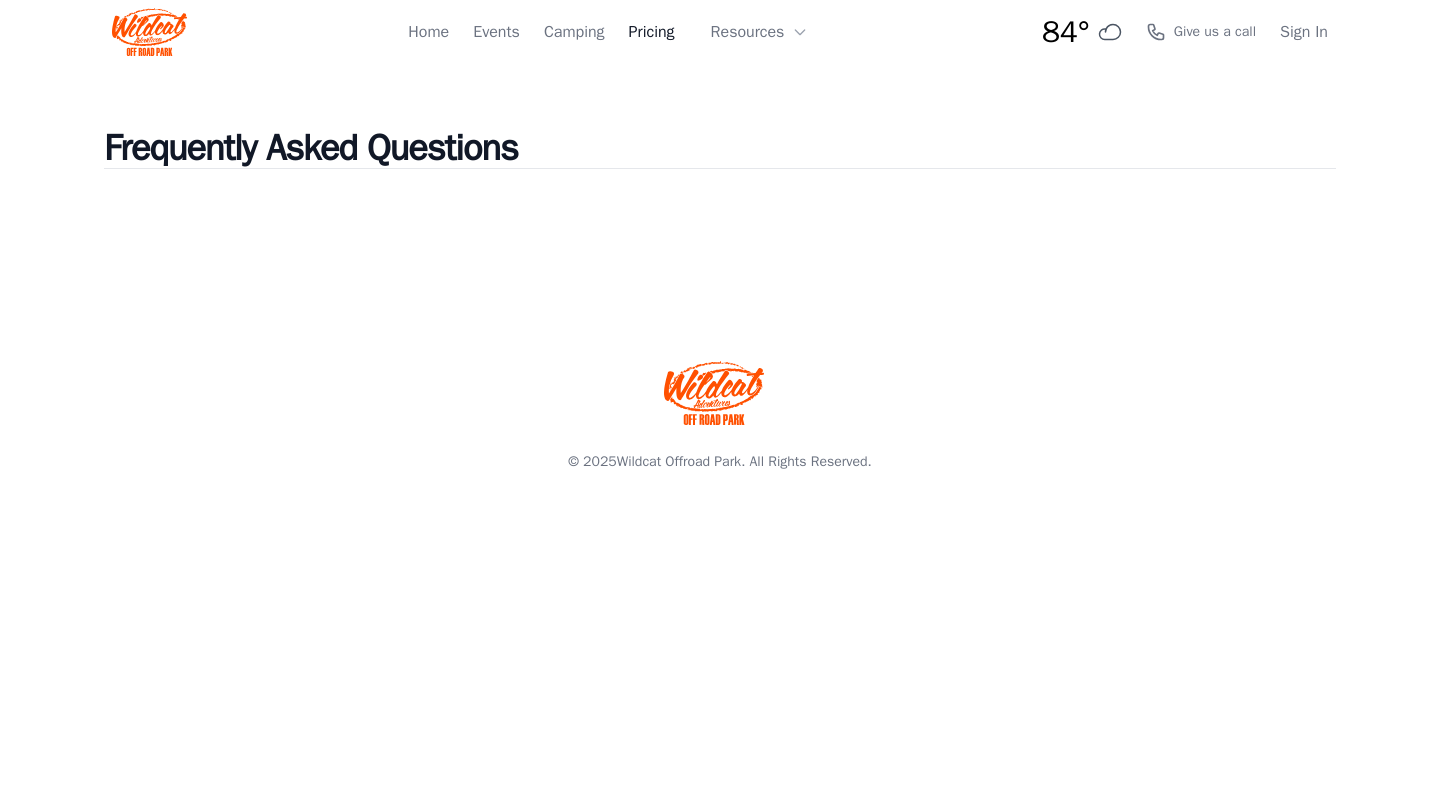 click on "Pricing" at bounding box center (652, 32) 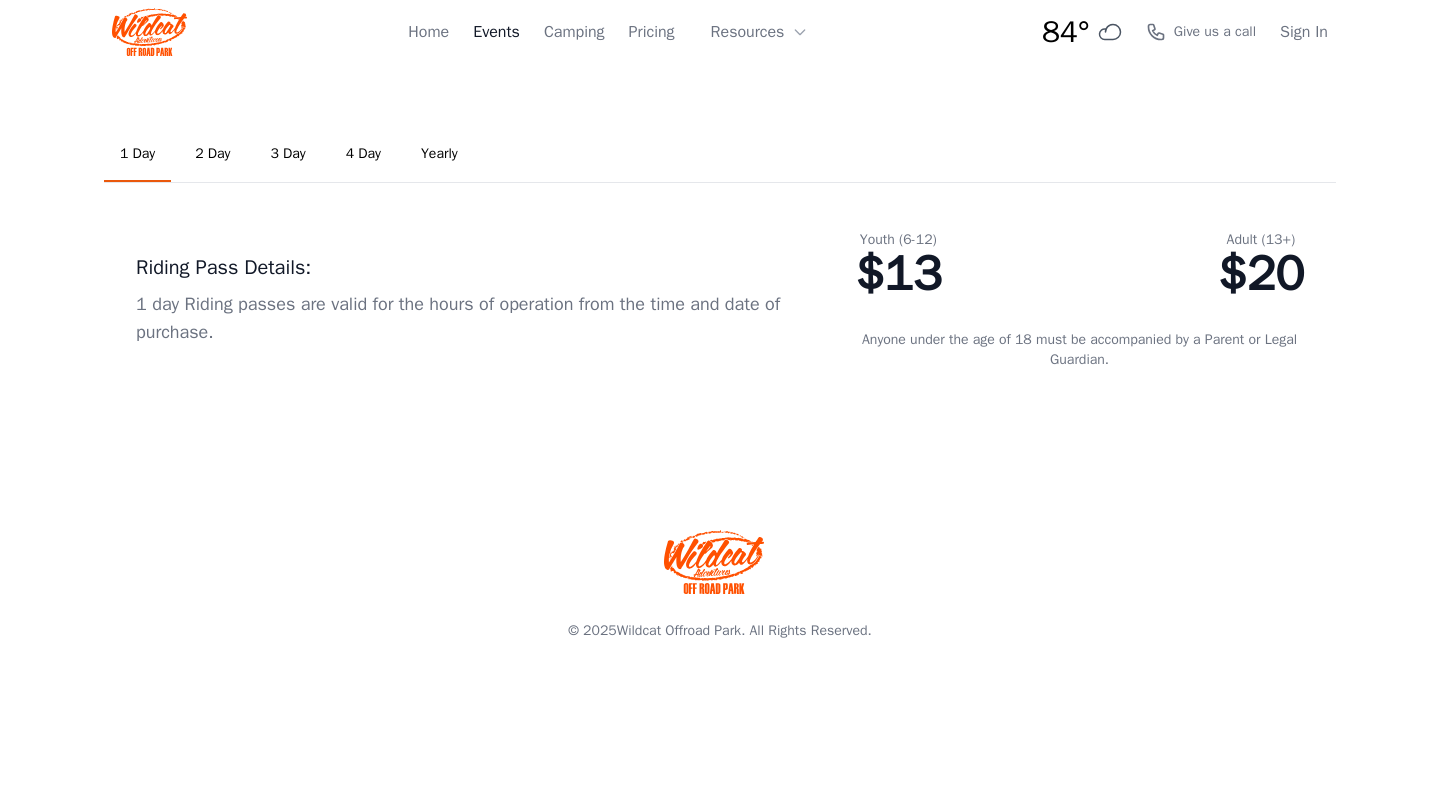 click on "Events" at bounding box center (496, 32) 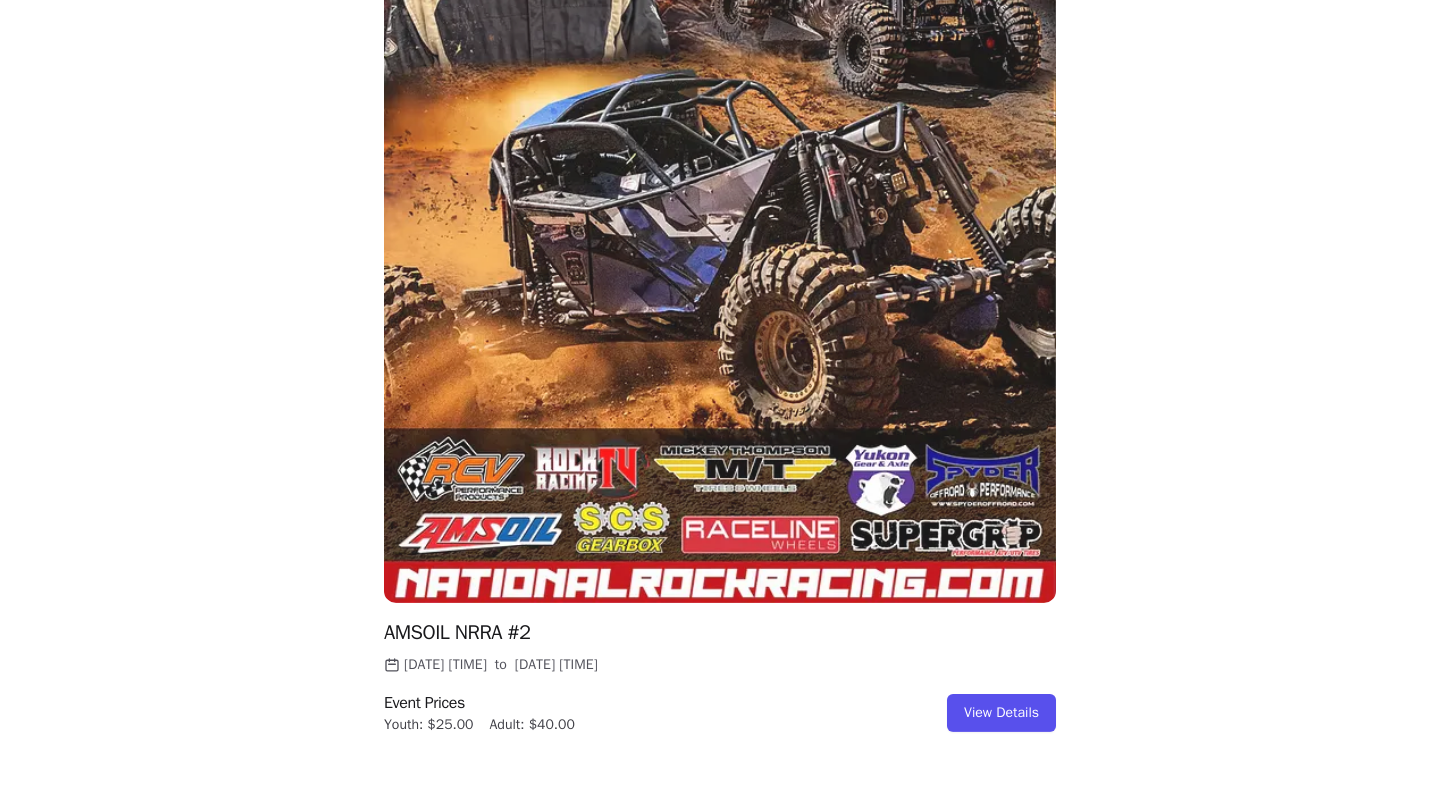scroll, scrollTop: 0, scrollLeft: 0, axis: both 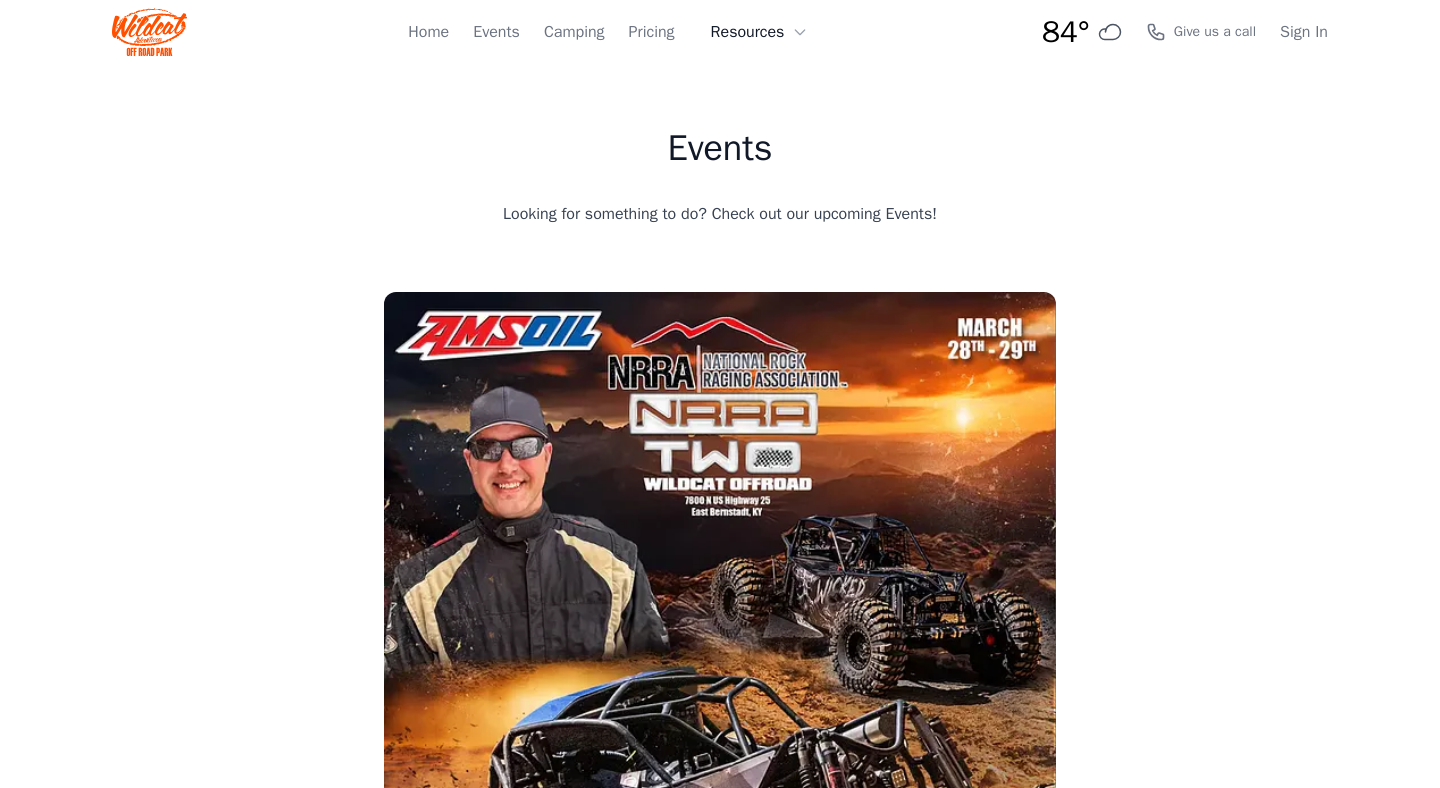 click on "Resources" at bounding box center [760, 32] 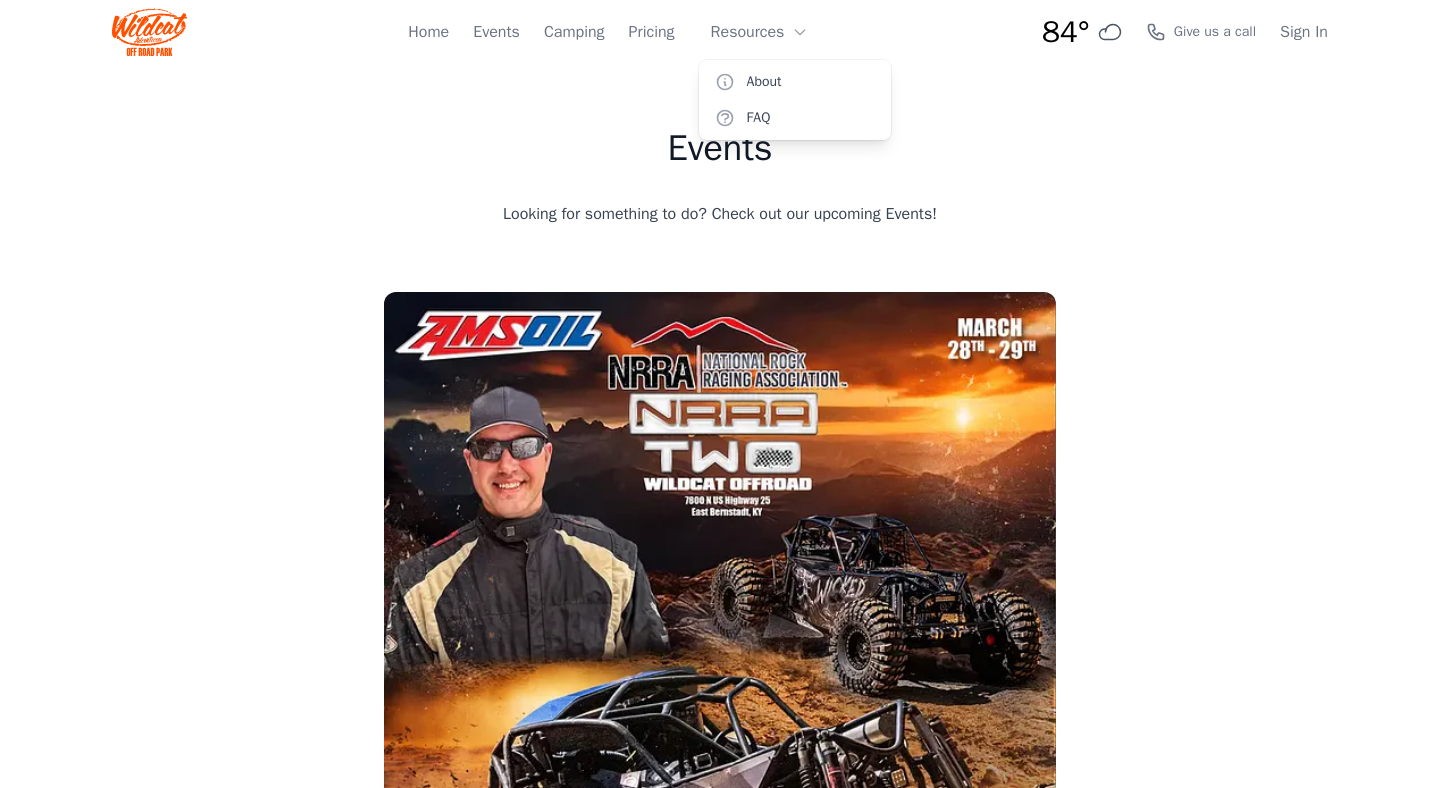 click at bounding box center (149, 32) 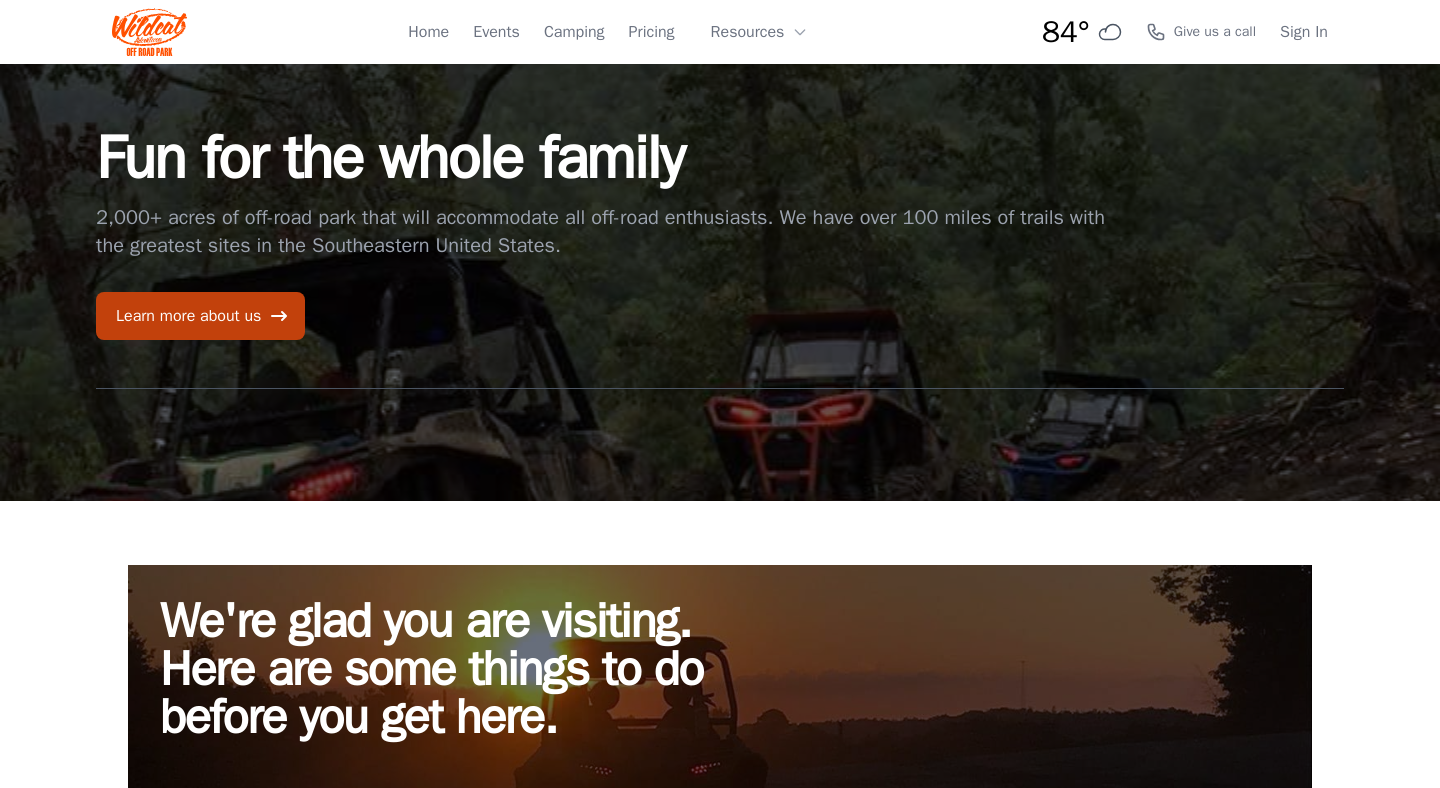 scroll, scrollTop: 13, scrollLeft: 0, axis: vertical 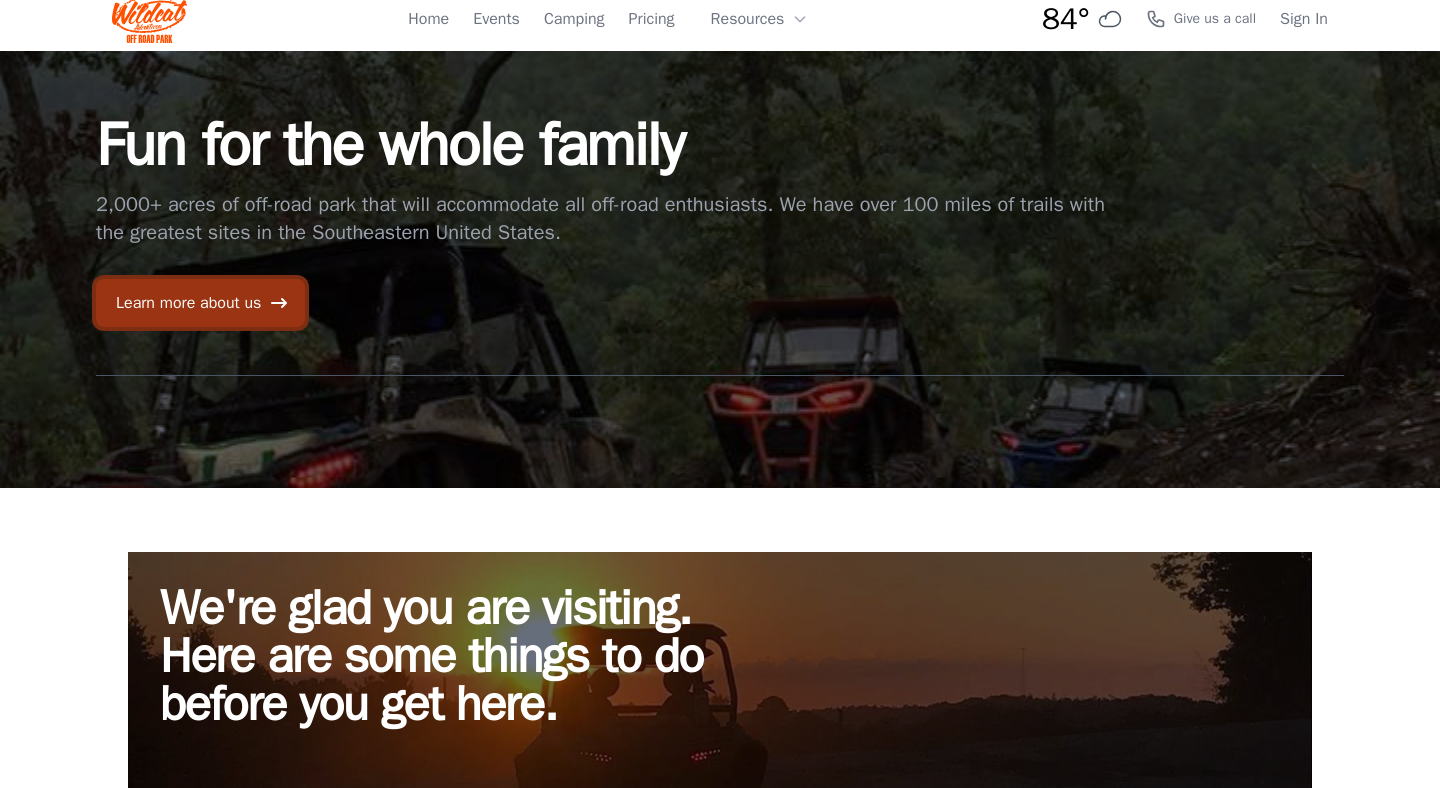 click on "Learn more about us" at bounding box center [200, 303] 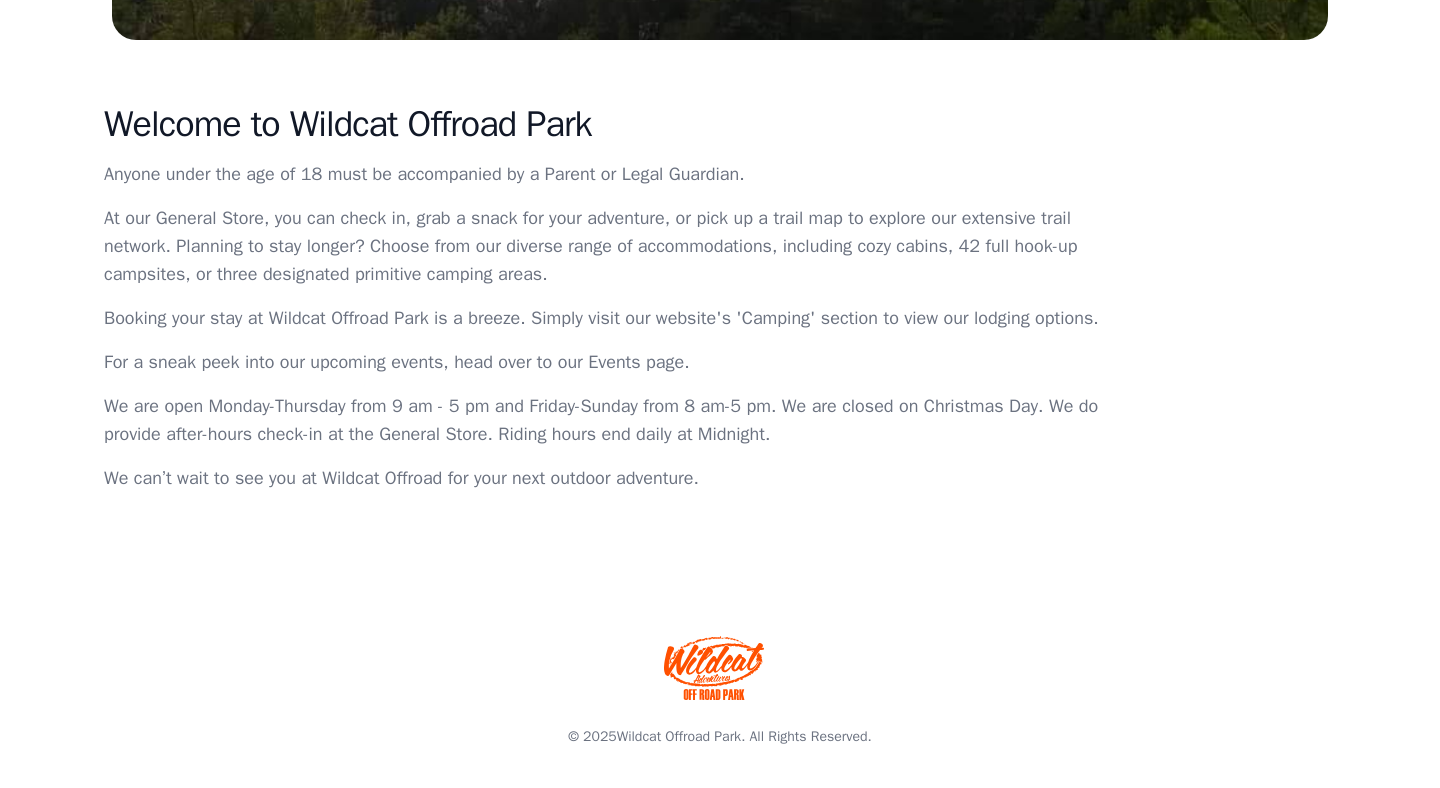 scroll, scrollTop: 0, scrollLeft: 0, axis: both 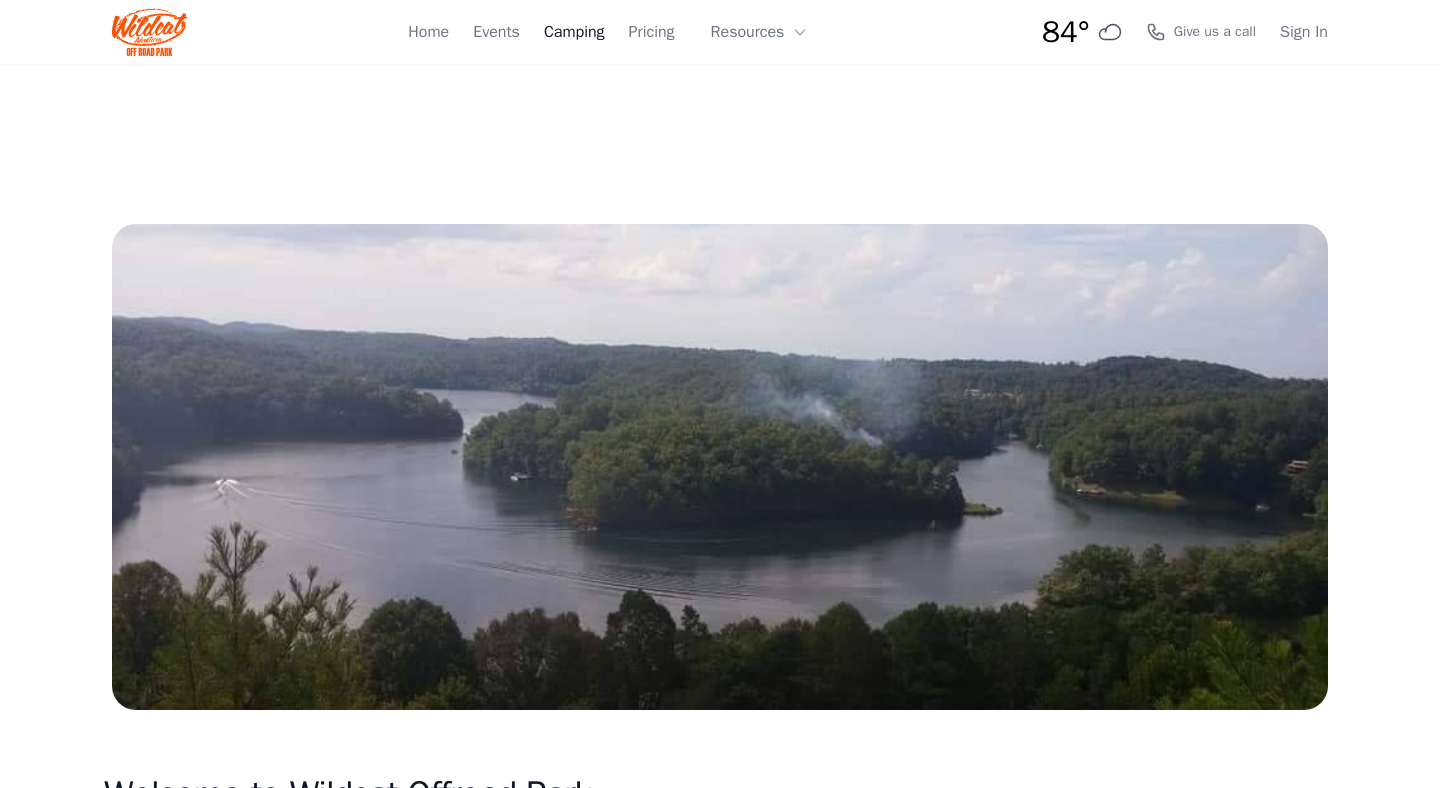 click on "Camping" at bounding box center [574, 32] 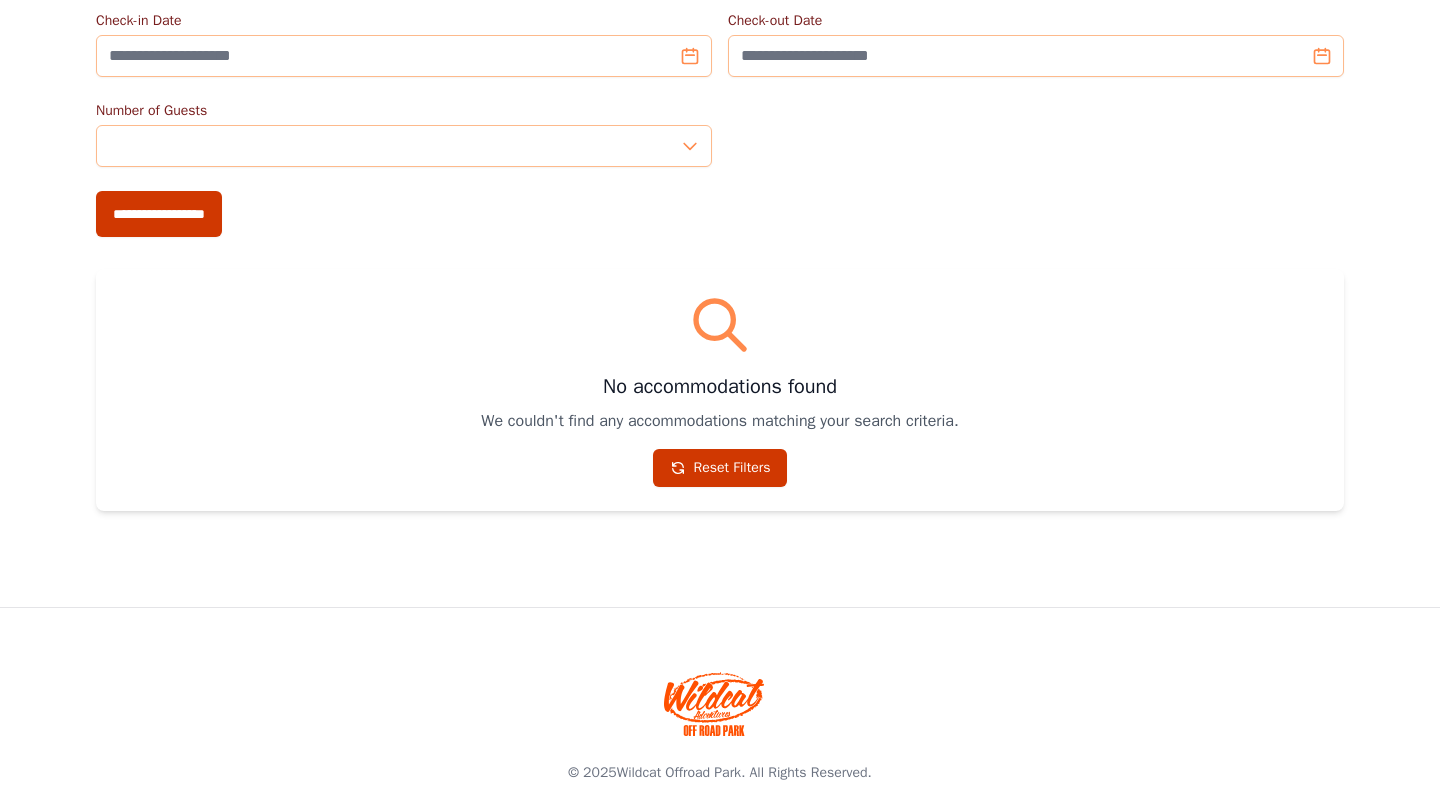 scroll, scrollTop: 0, scrollLeft: 0, axis: both 